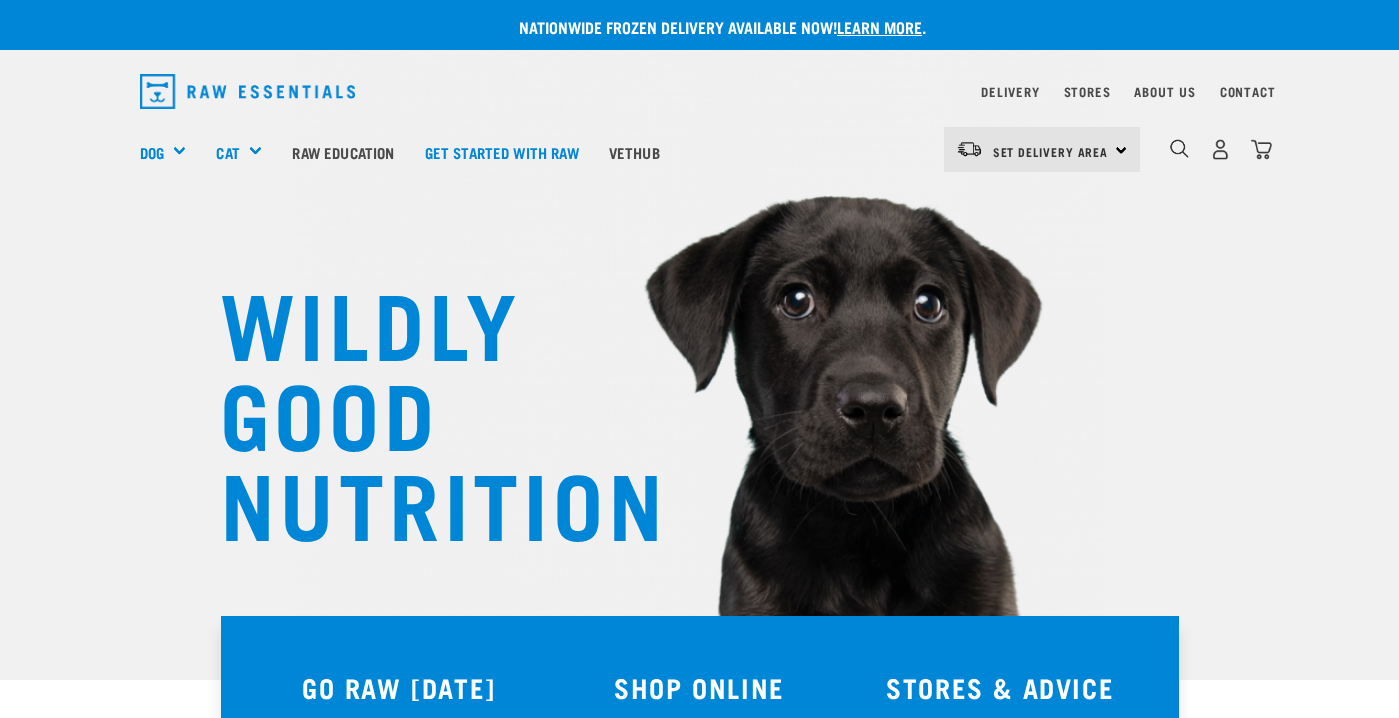 scroll, scrollTop: 0, scrollLeft: 0, axis: both 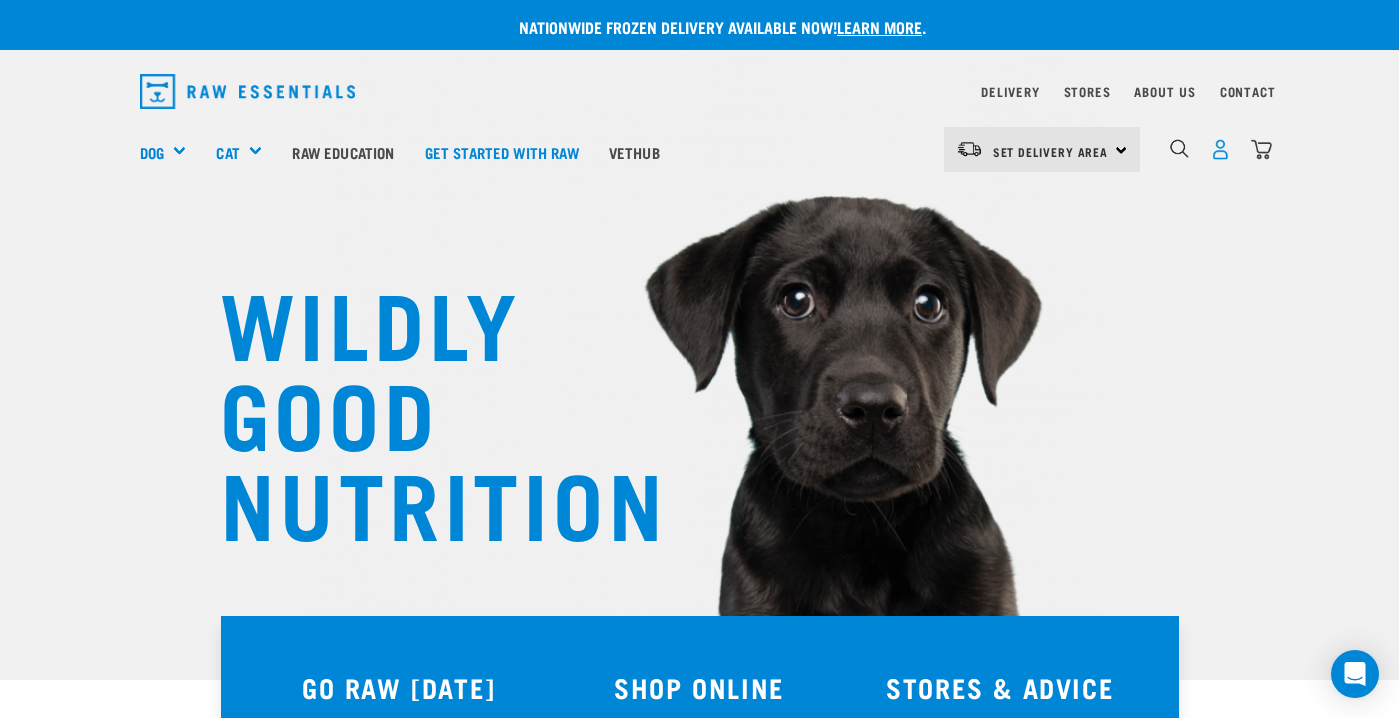click at bounding box center [1220, 149] 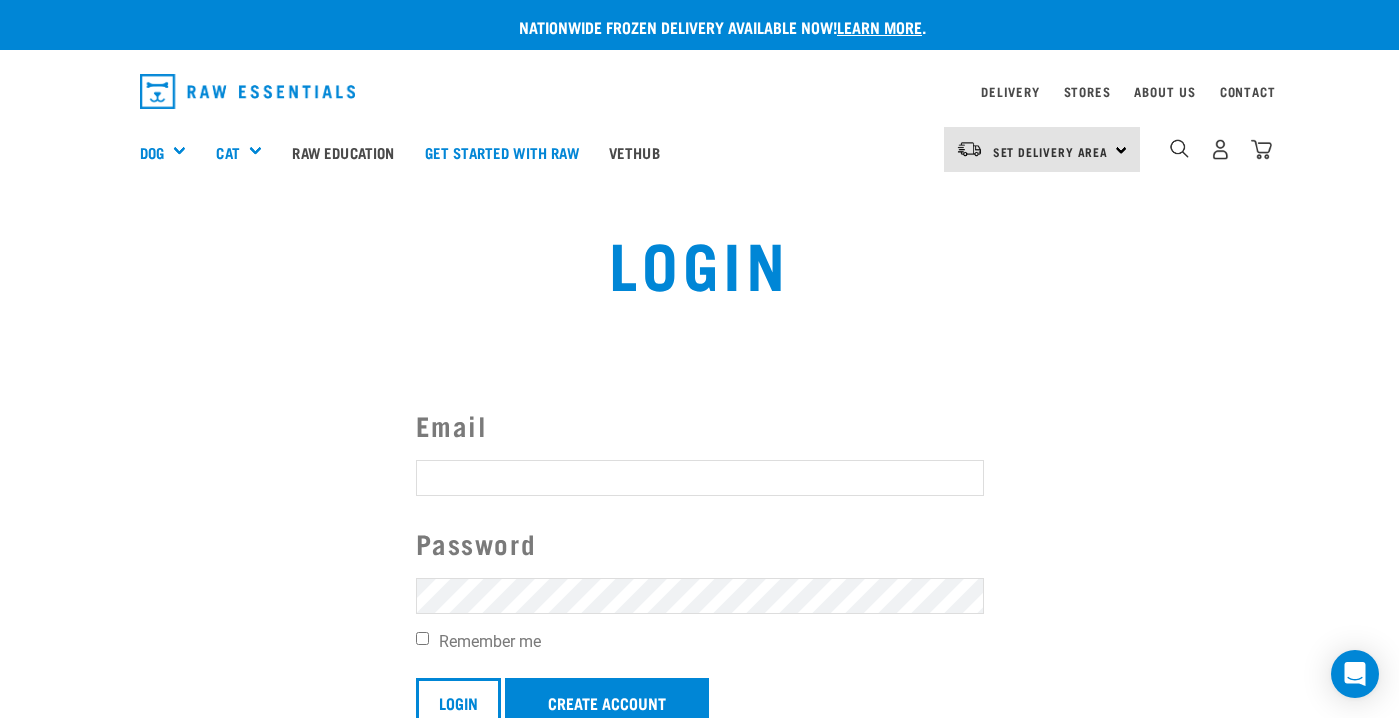 scroll, scrollTop: 0, scrollLeft: 0, axis: both 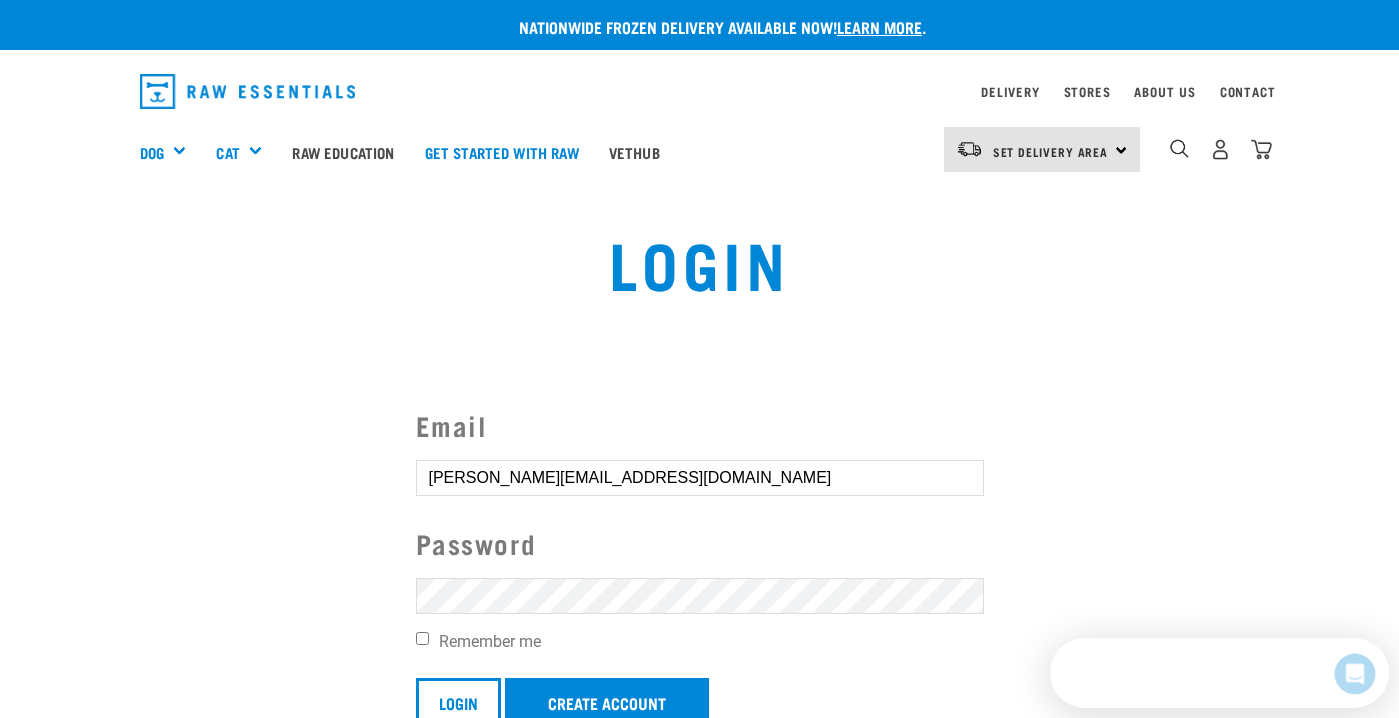 type on "dianne@skinmatters.co.nz" 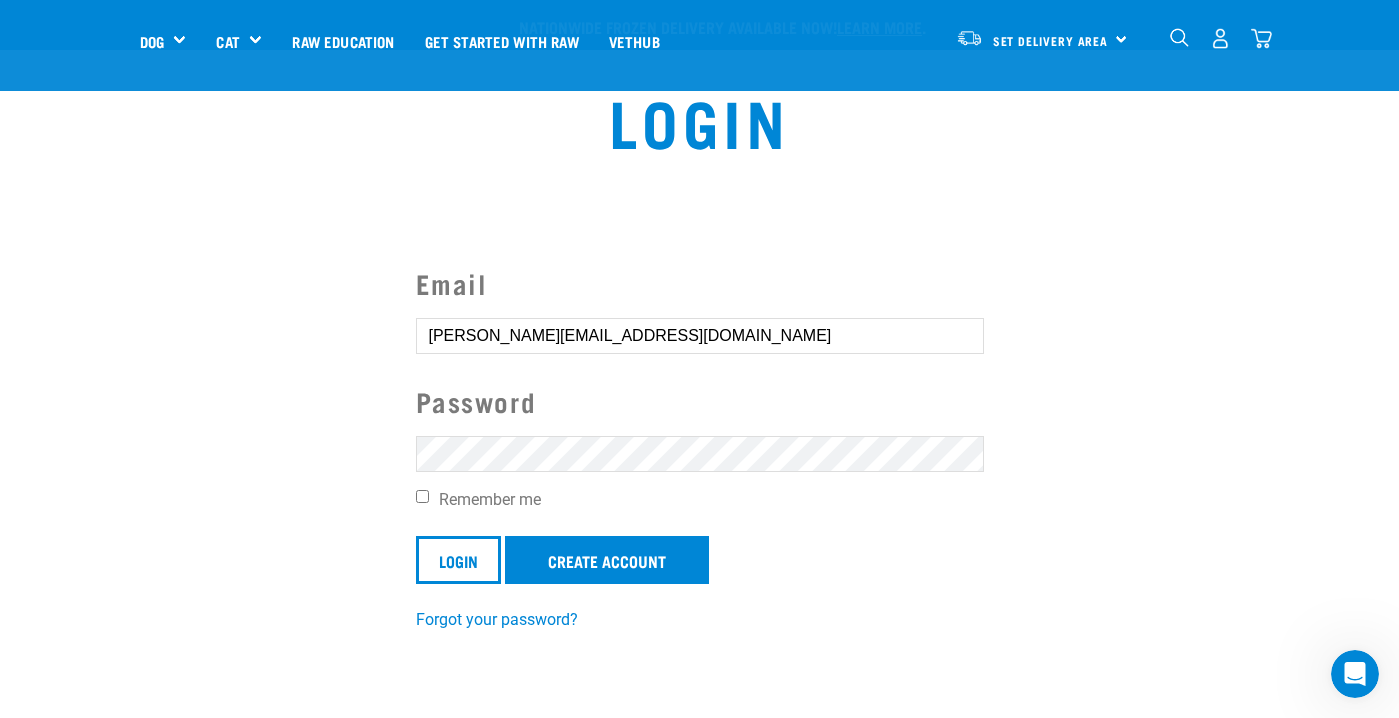 scroll, scrollTop: 203, scrollLeft: 0, axis: vertical 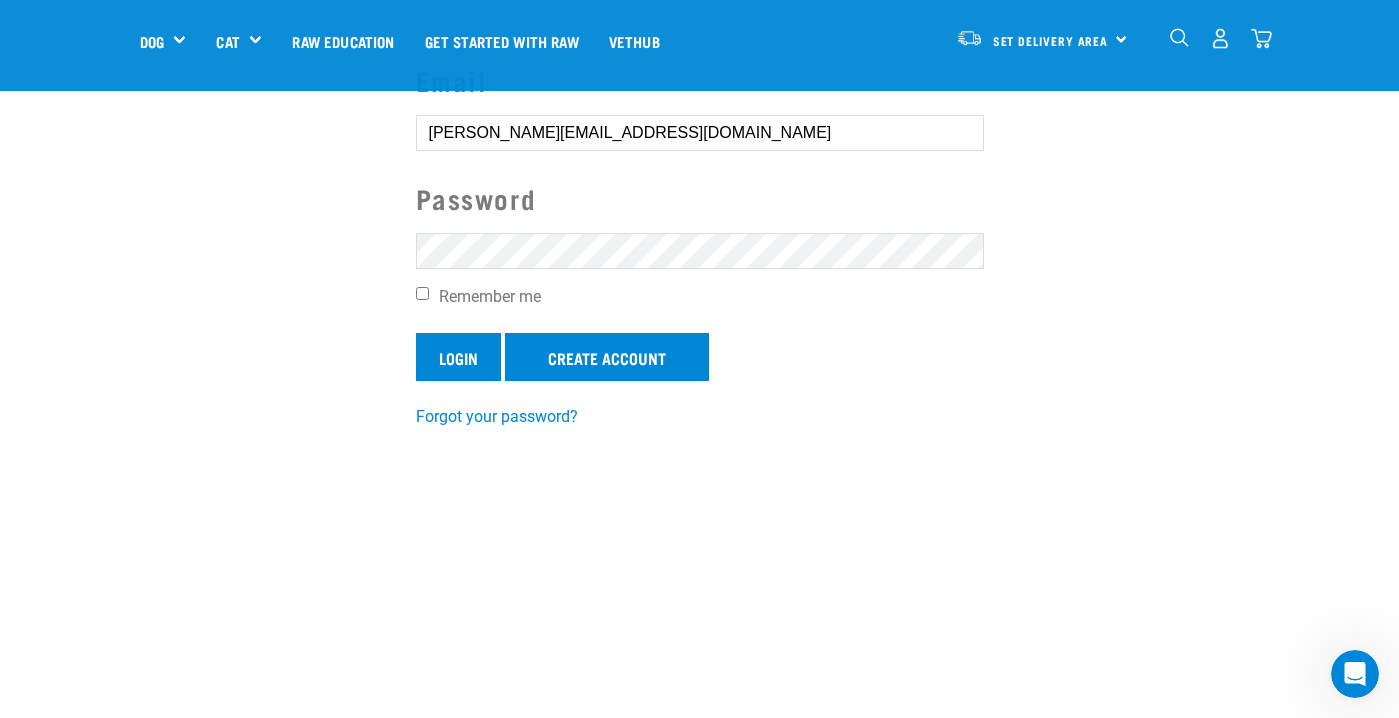click on "Login" at bounding box center [458, 357] 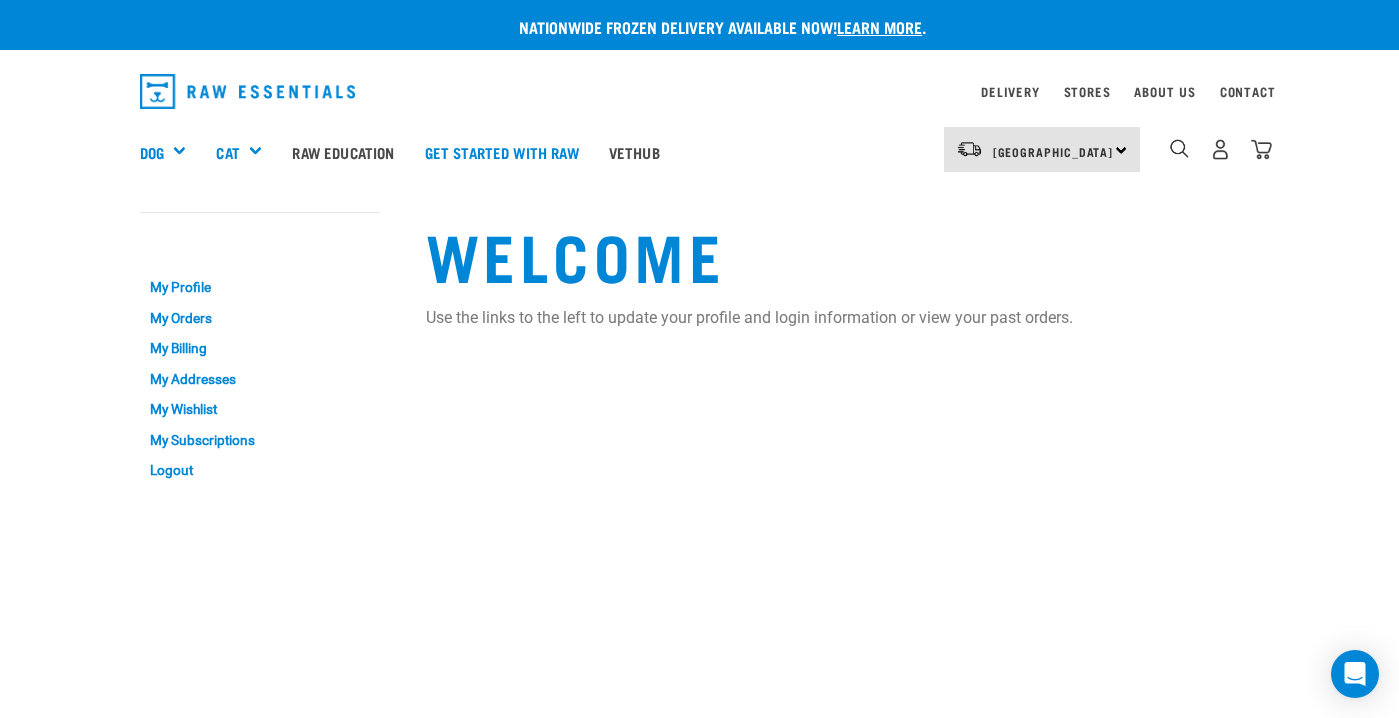 scroll, scrollTop: 0, scrollLeft: 0, axis: both 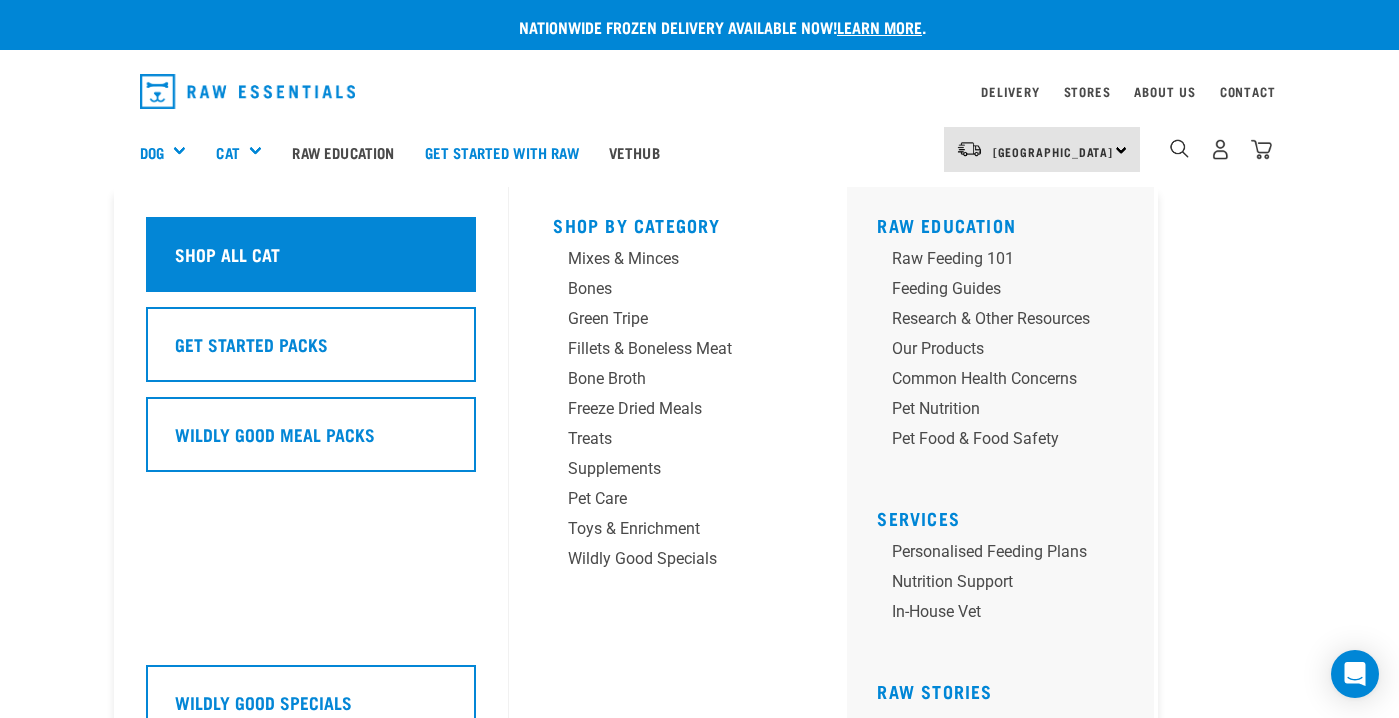 click on "Shop all cat" at bounding box center (311, 254) 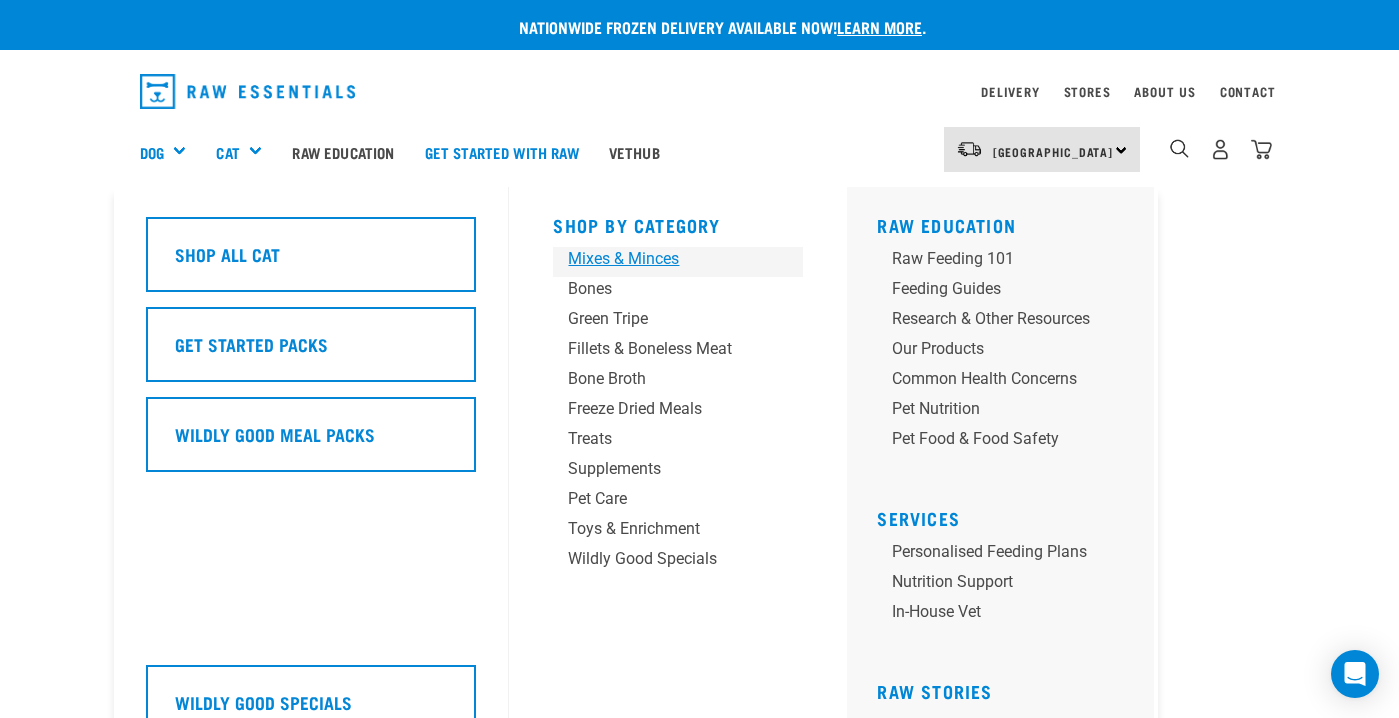 click on "Mixes & Minces" at bounding box center (661, 259) 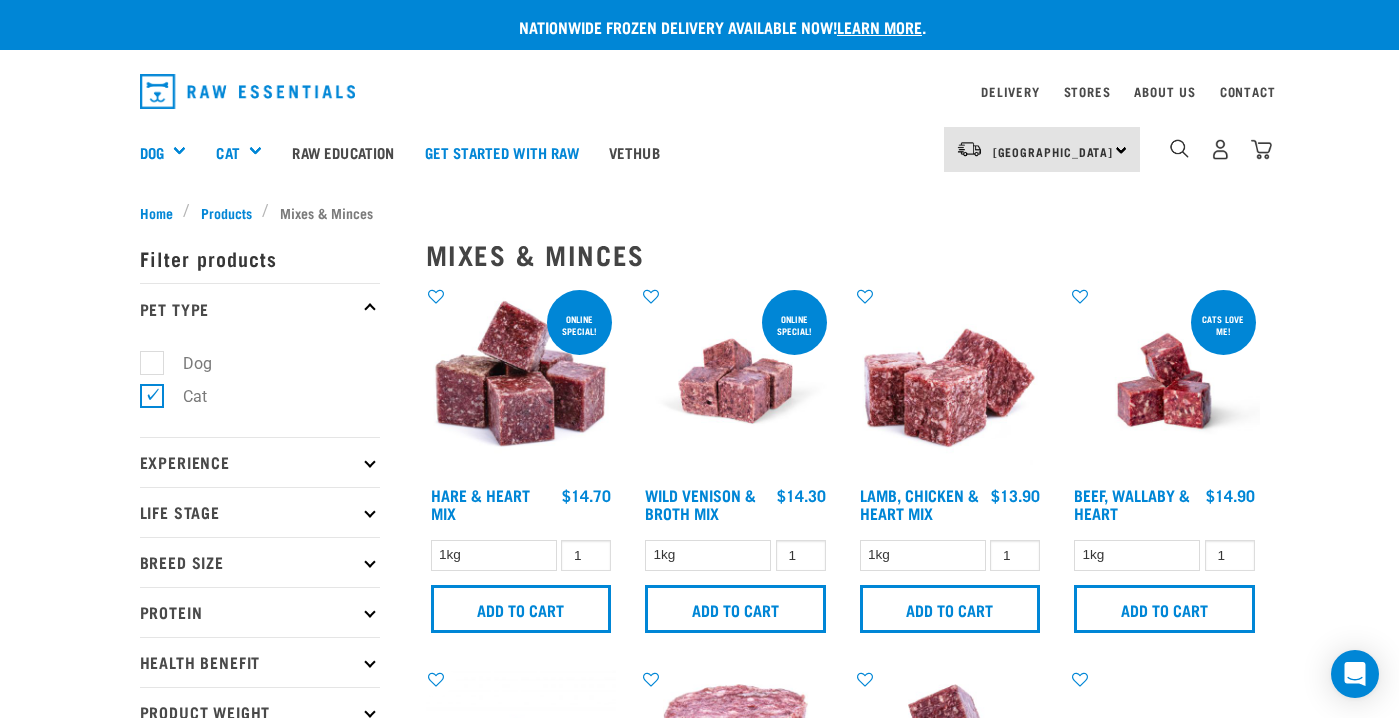 scroll, scrollTop: 0, scrollLeft: 0, axis: both 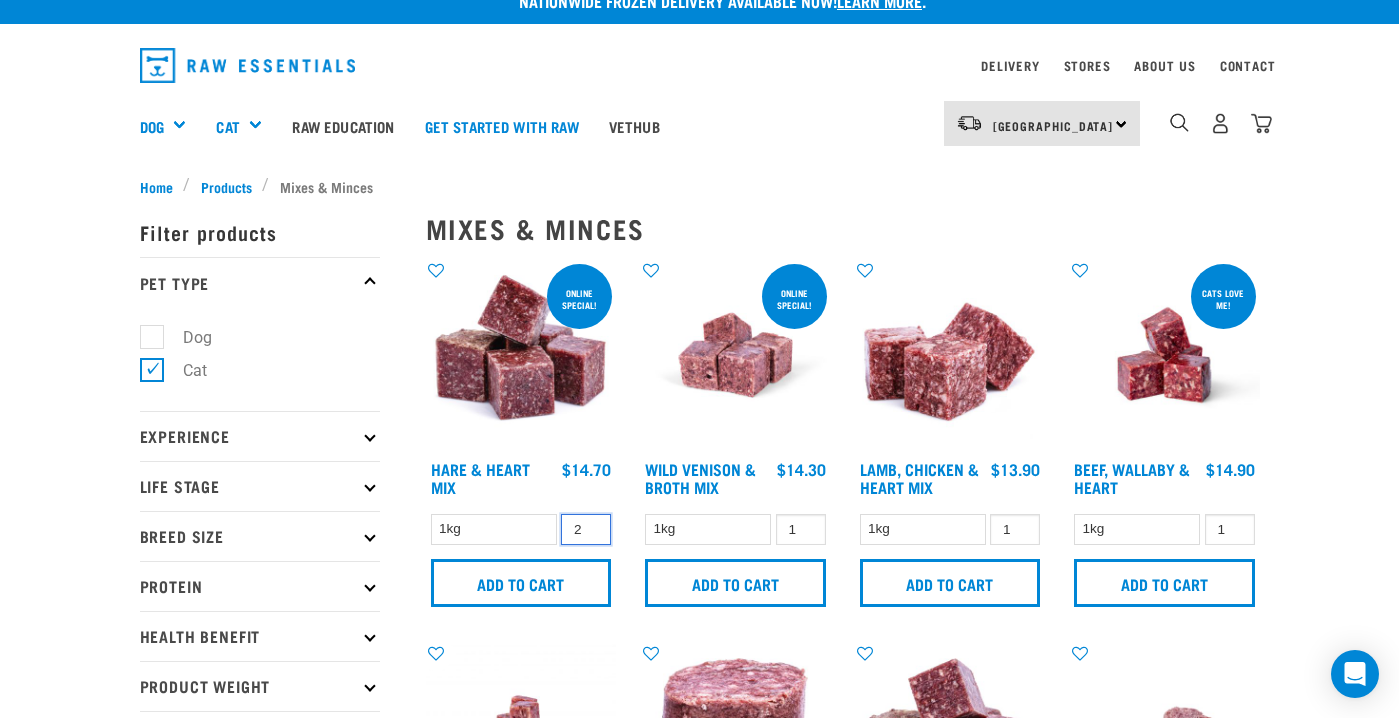 click on "2" at bounding box center [586, 529] 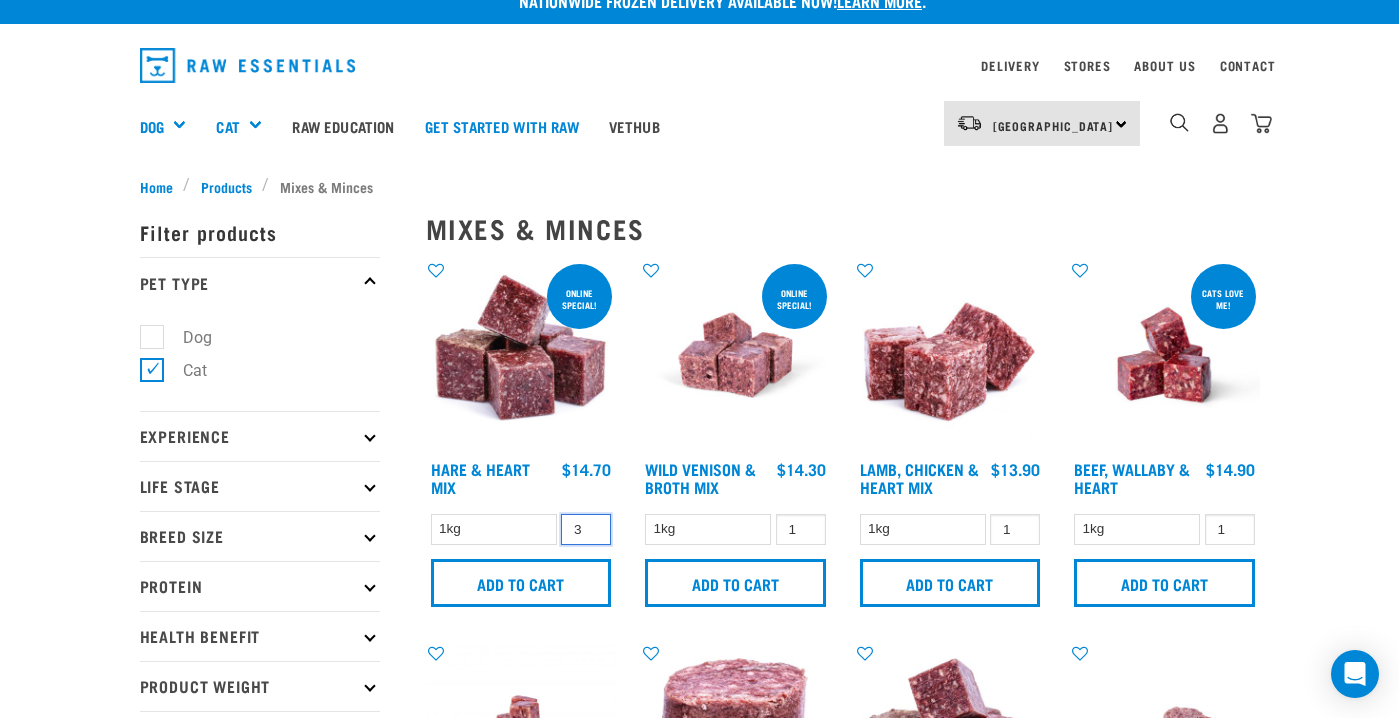 click on "3" at bounding box center [586, 529] 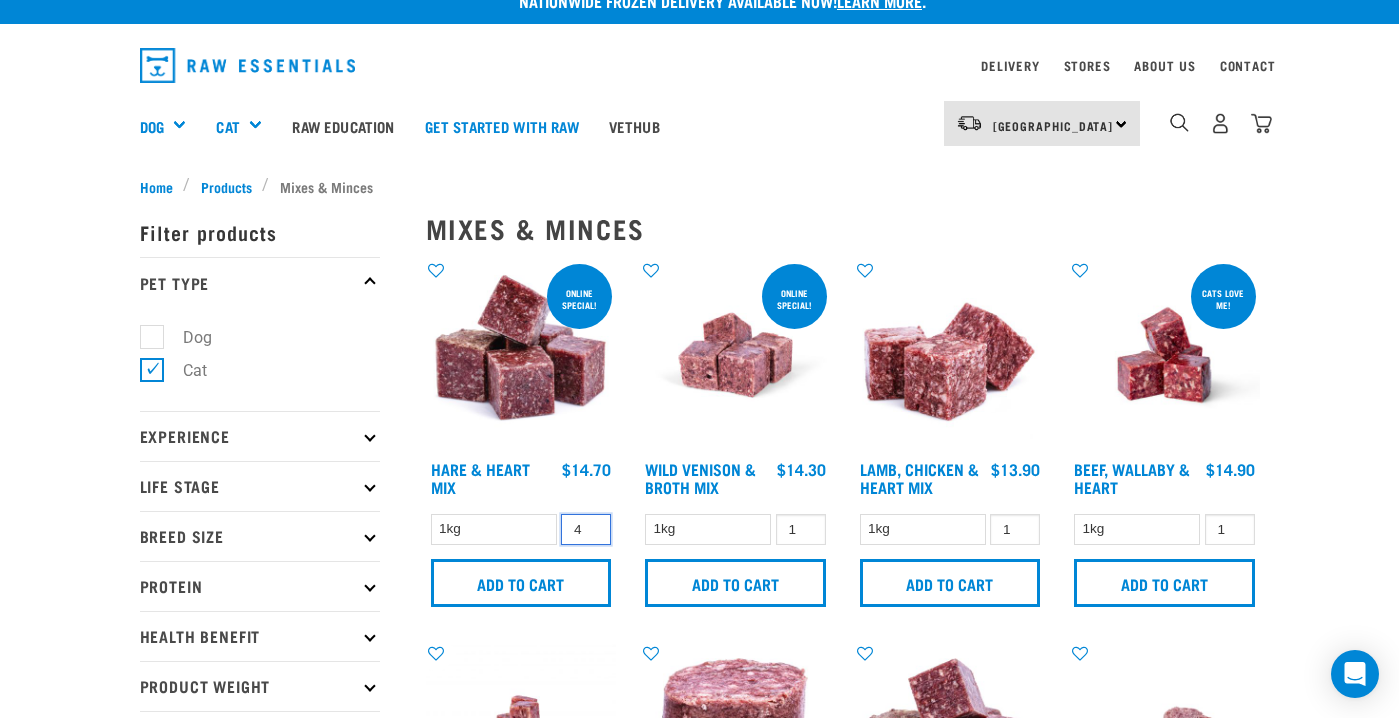 click on "4" at bounding box center (586, 529) 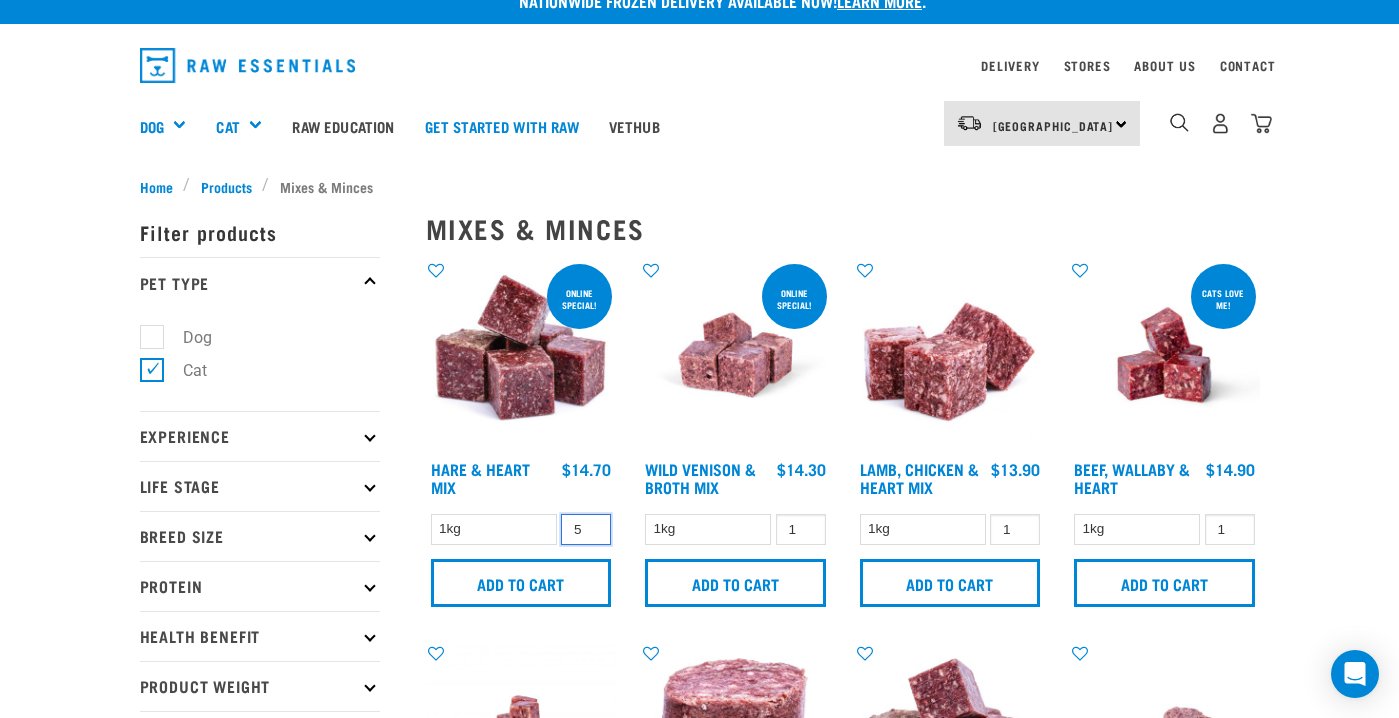 click on "5" at bounding box center (586, 529) 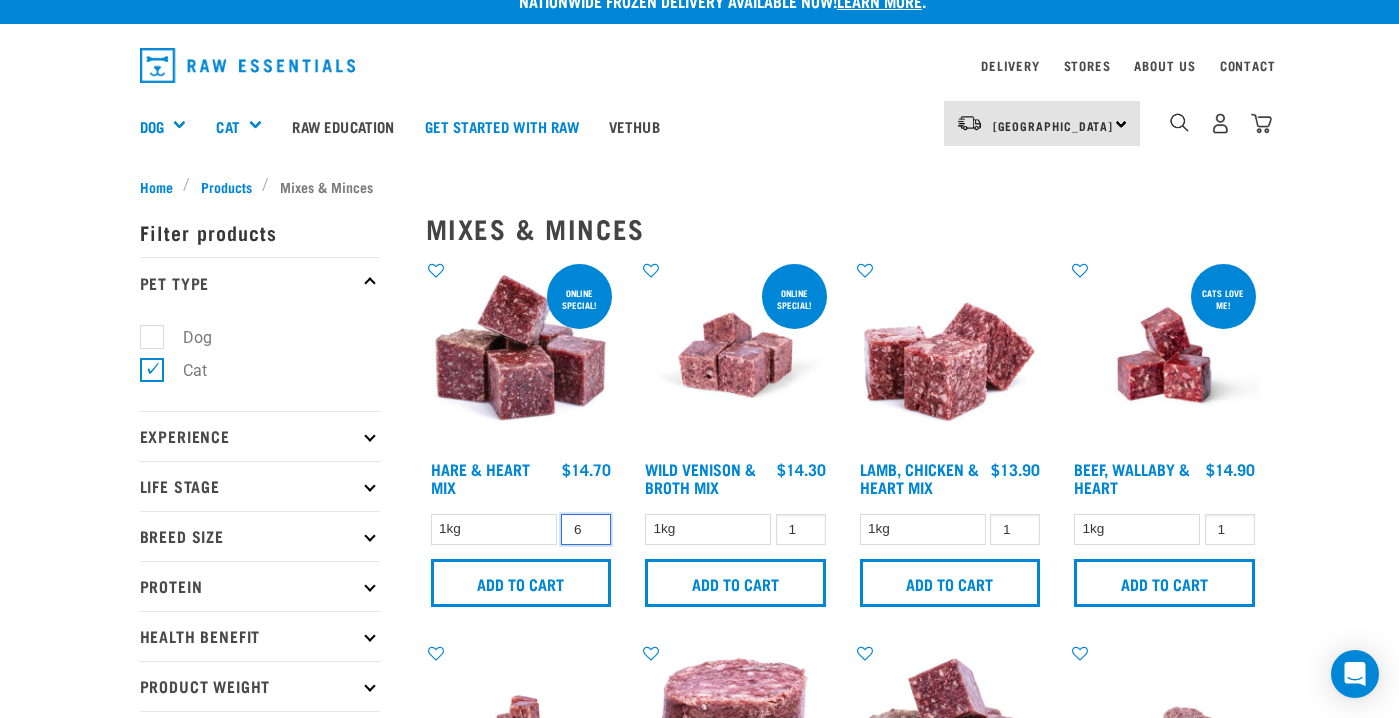 click on "6" at bounding box center [586, 529] 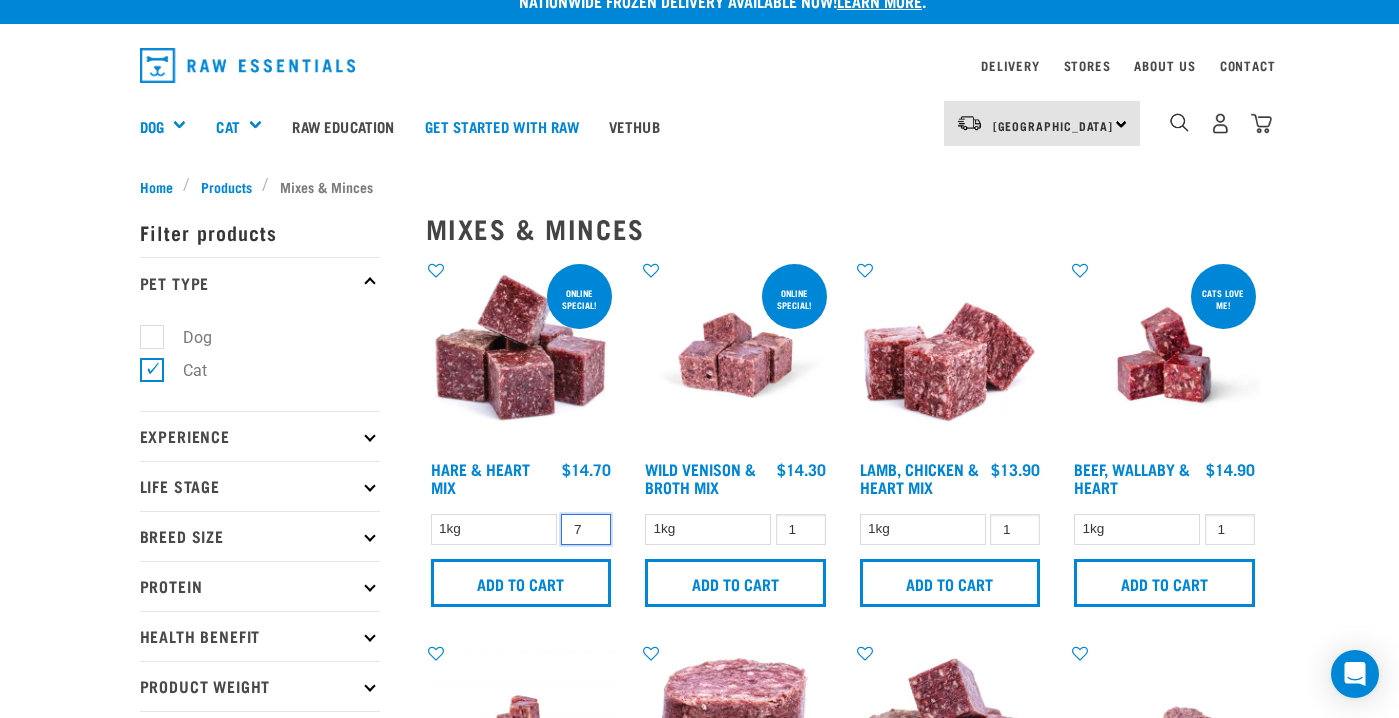 click on "7" at bounding box center [586, 529] 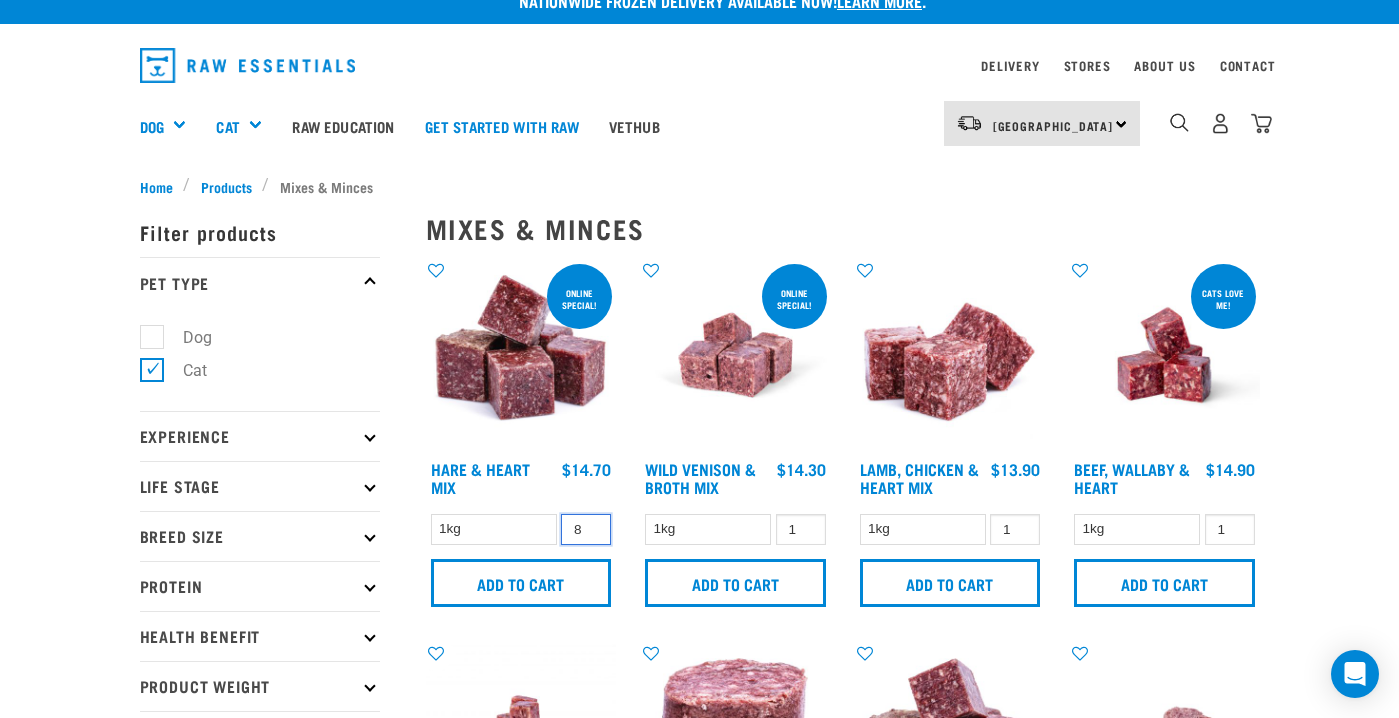 click on "8" at bounding box center (586, 529) 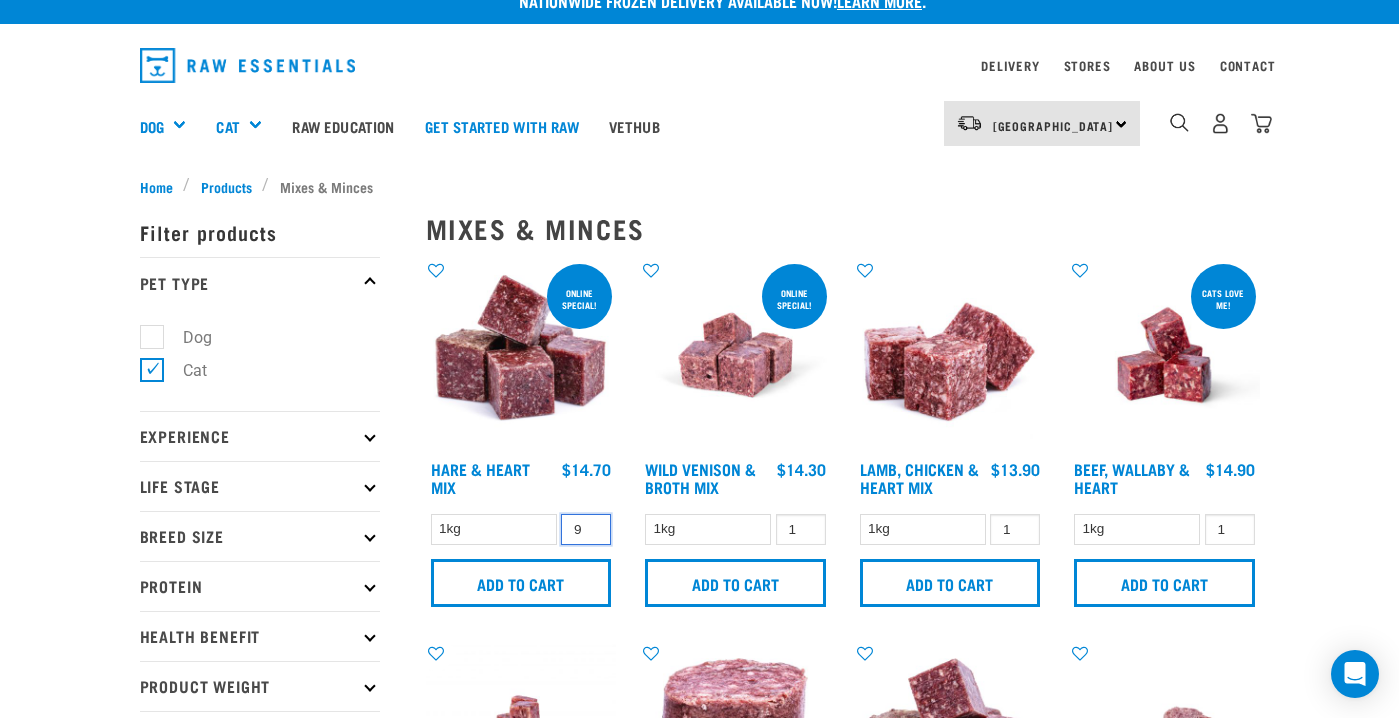 click on "9" at bounding box center (586, 529) 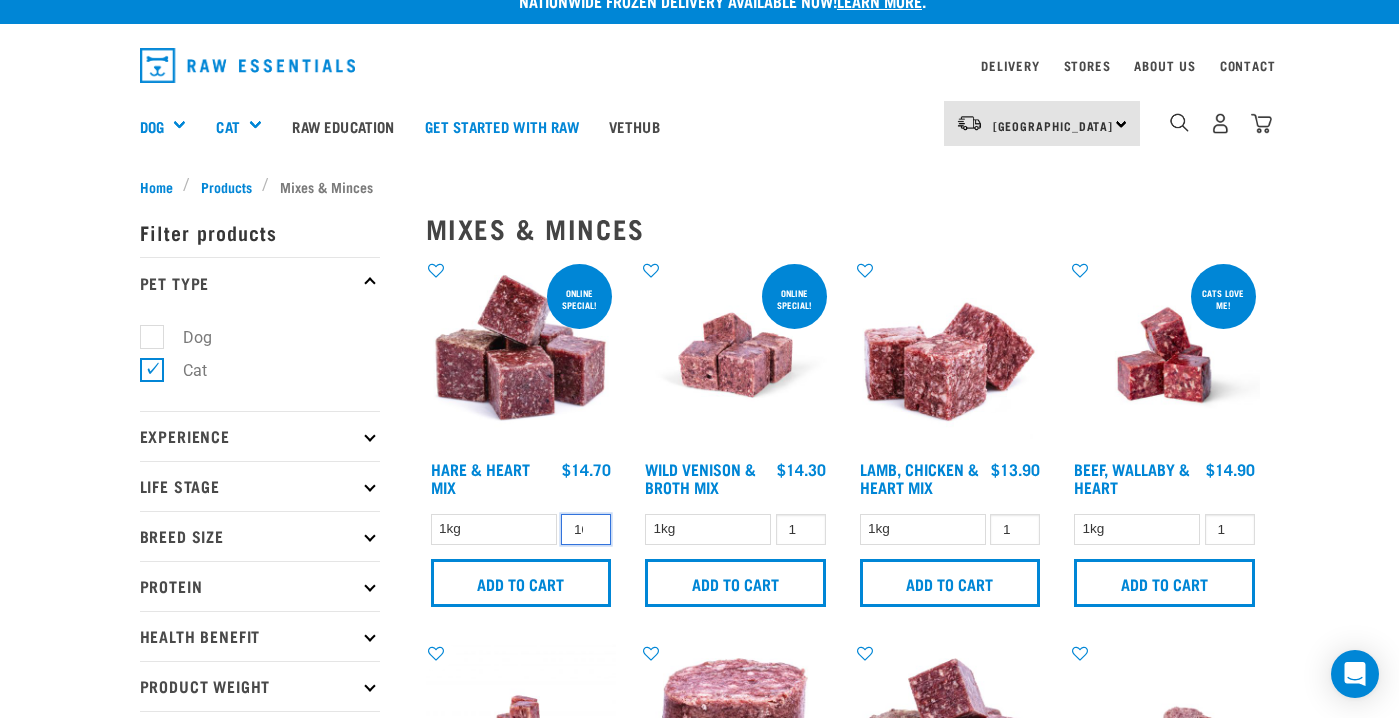 click on "10" at bounding box center (586, 529) 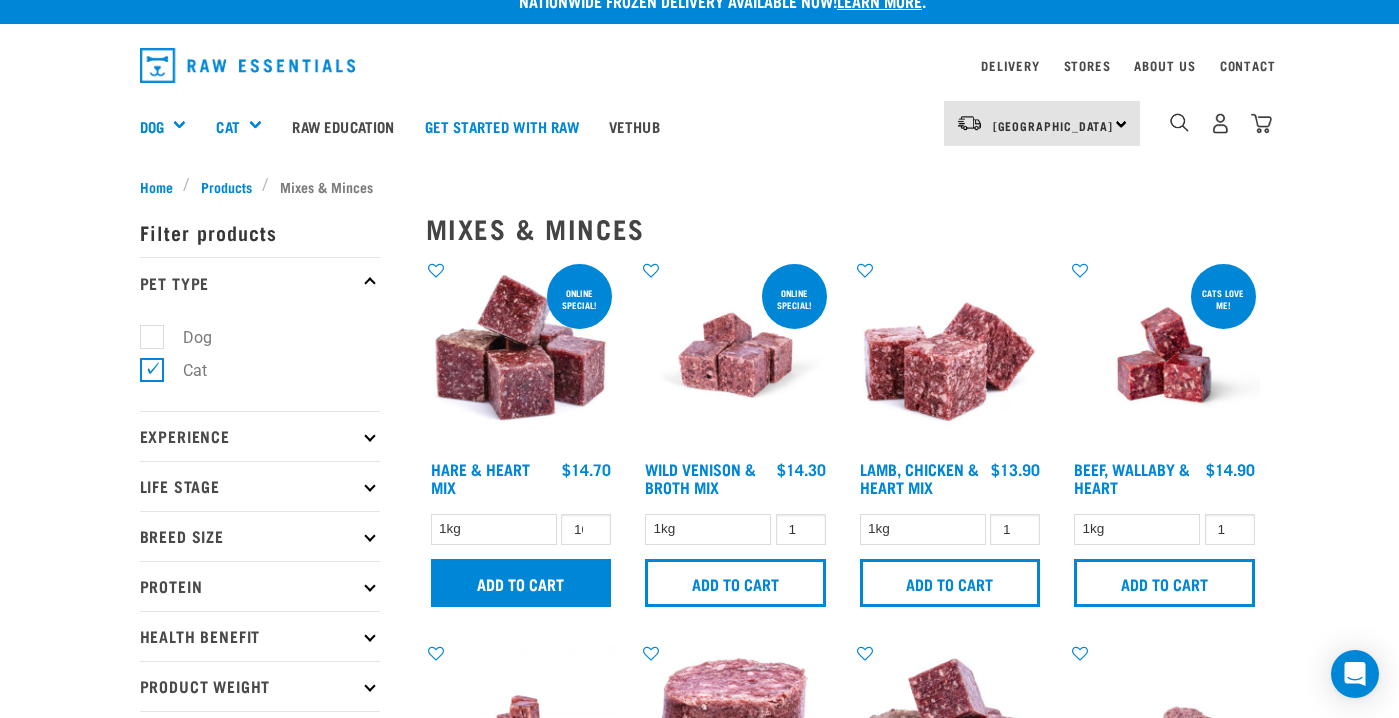 click on "Add to cart" at bounding box center (521, 583) 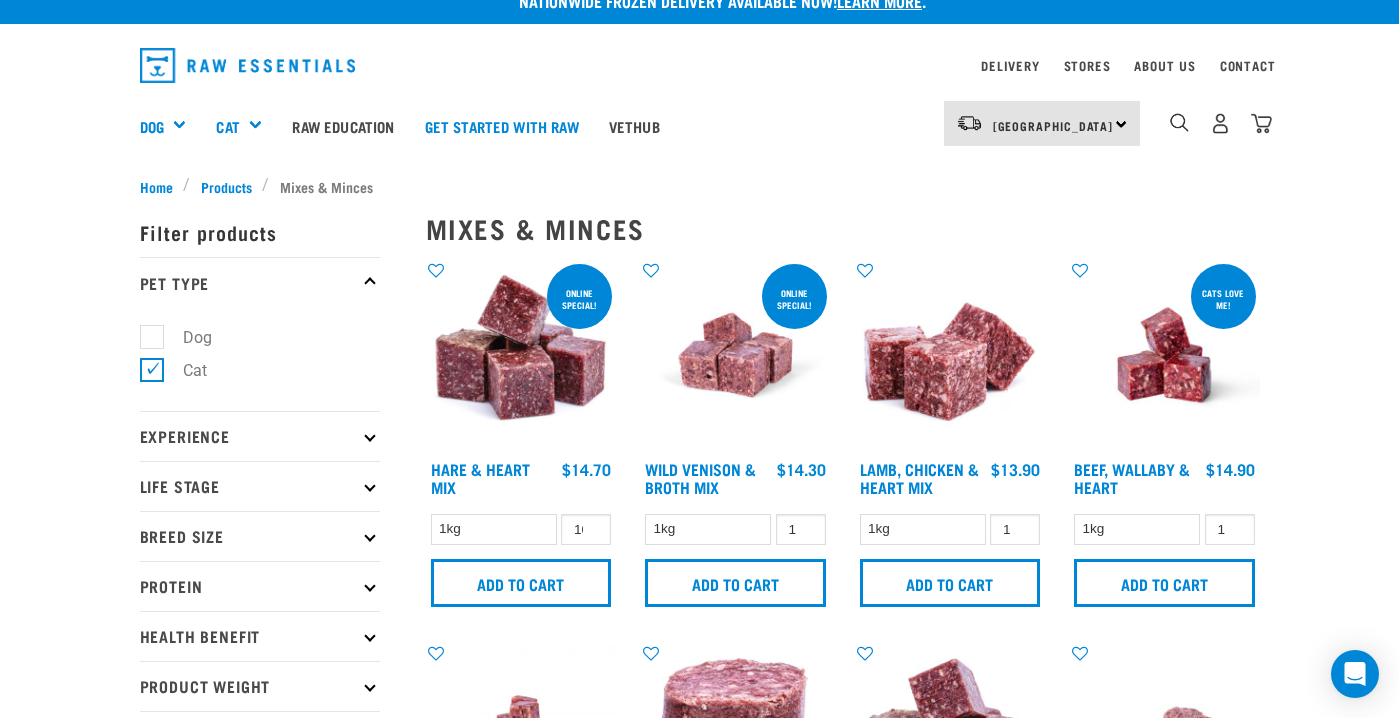 click on "There are 2 items left in stock of Hare & Heart Mix, please remove this item from your cart before adding any new ones." at bounding box center [0, 359] 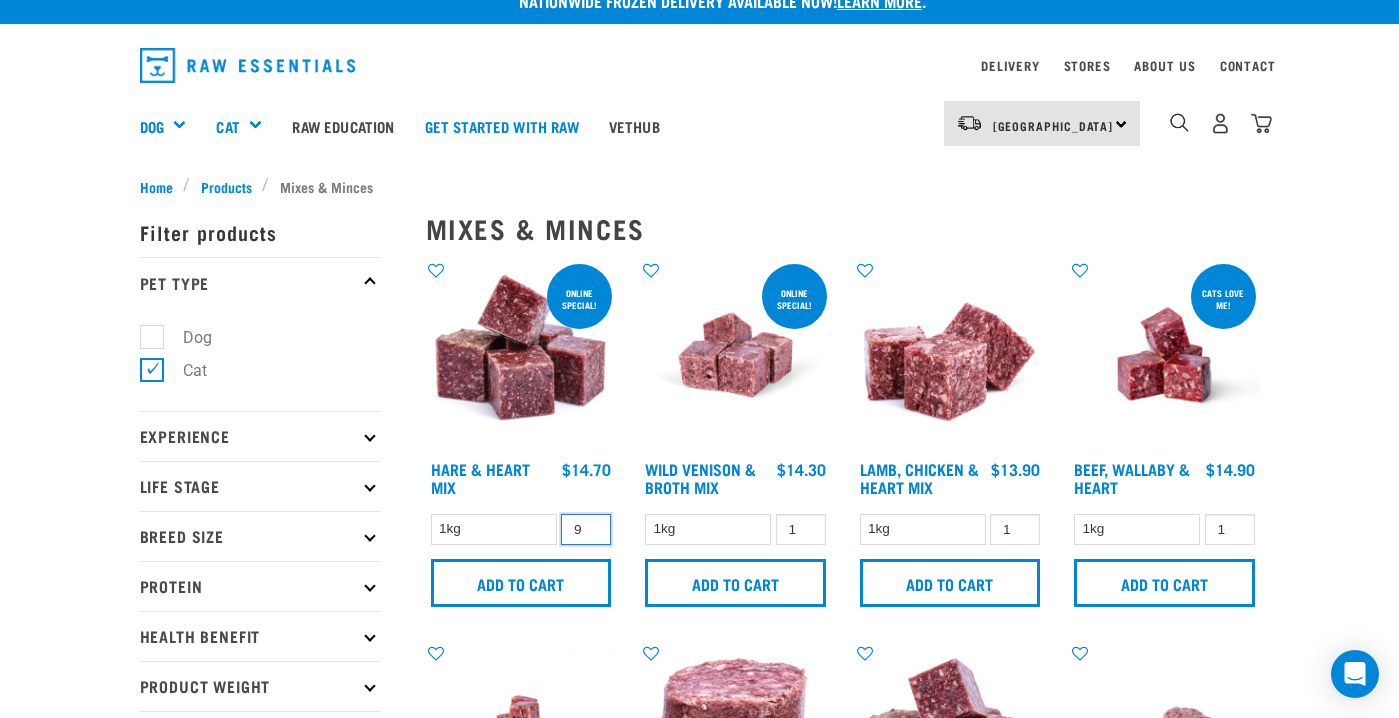 click on "9" at bounding box center [586, 529] 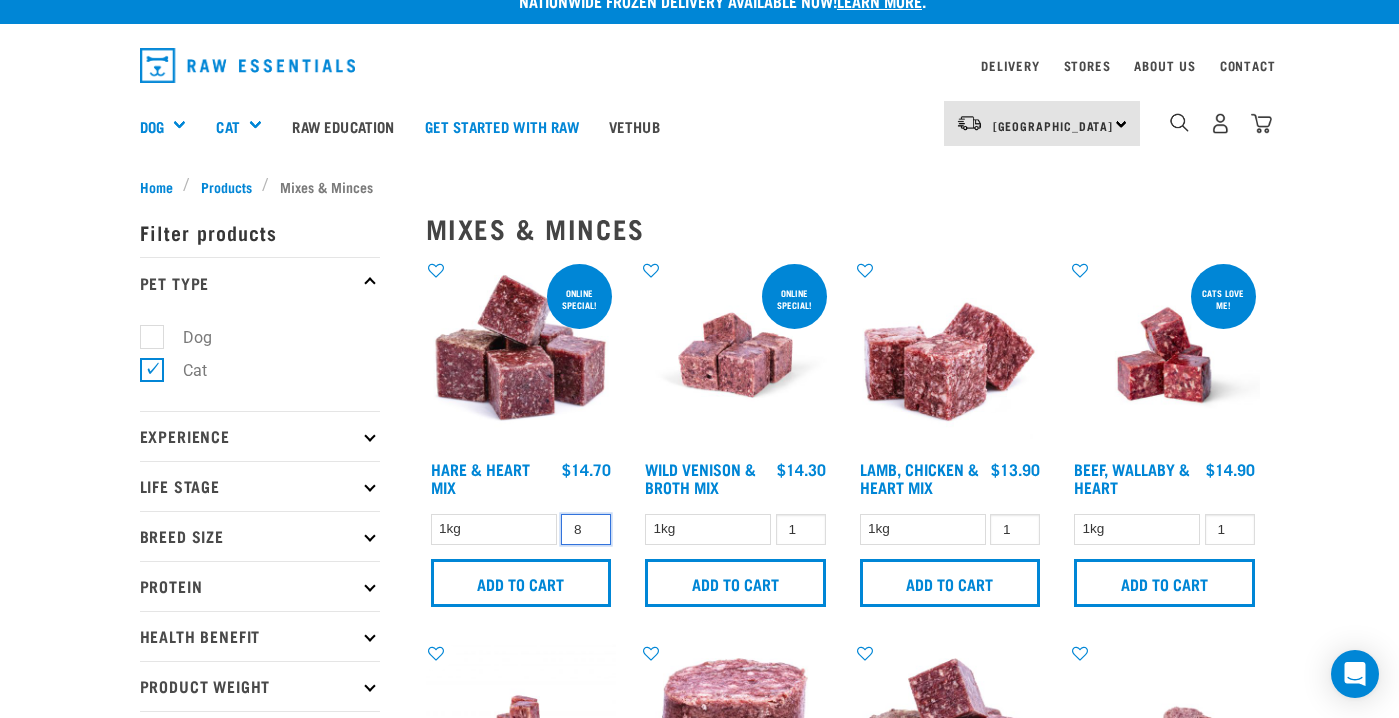 click on "8" at bounding box center [586, 529] 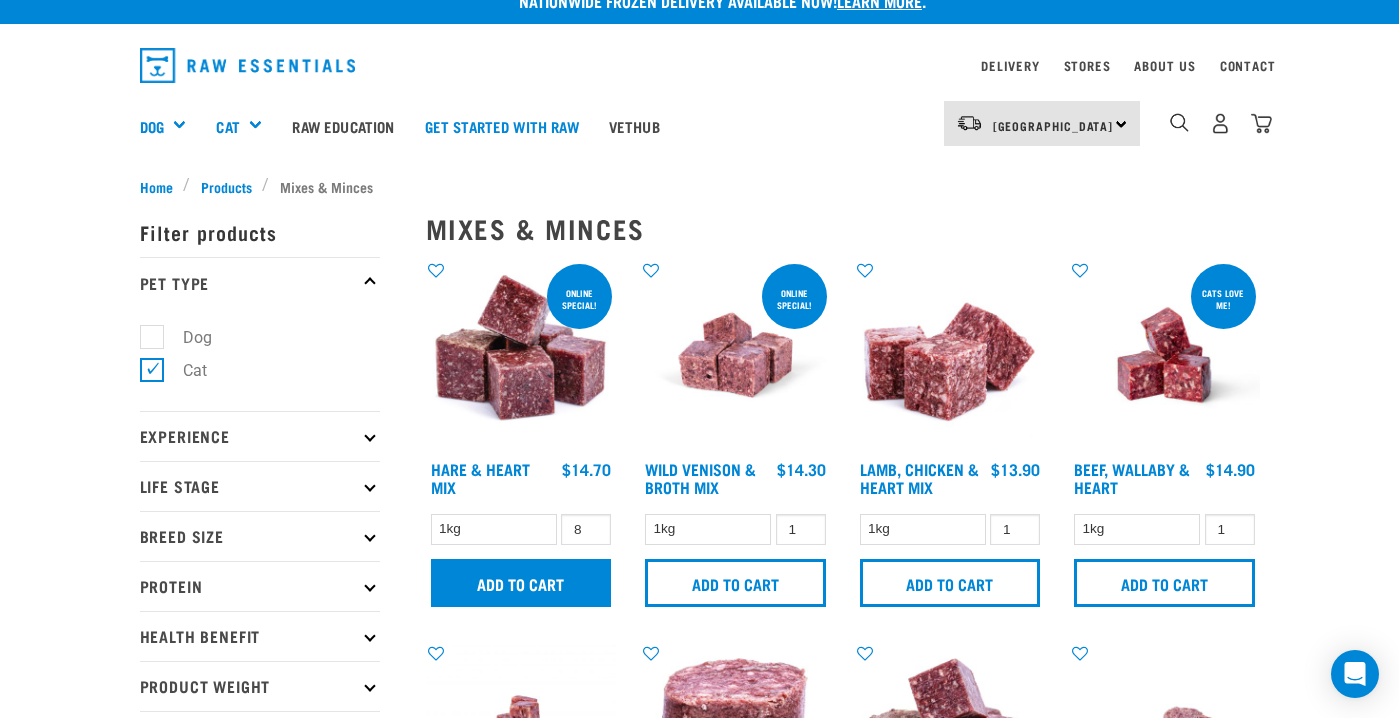 click on "Add to cart" at bounding box center (521, 583) 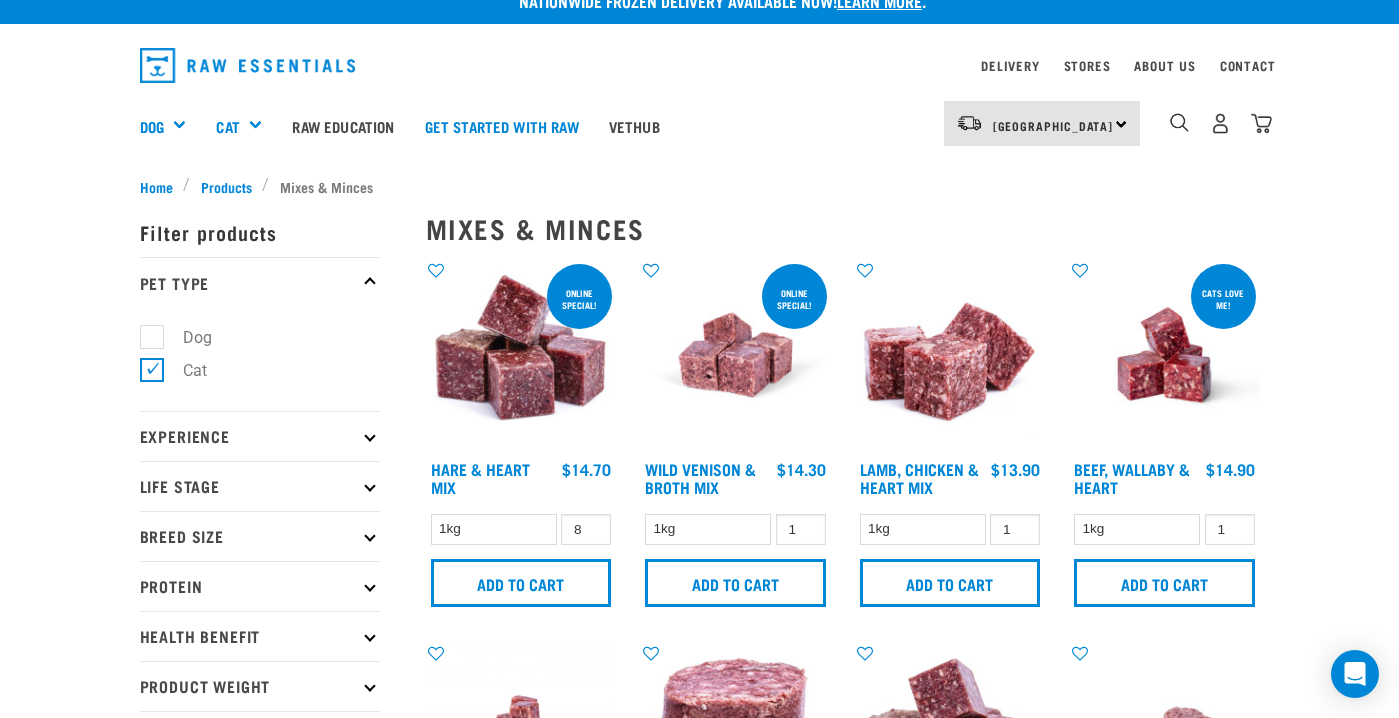 click at bounding box center (62, 359) 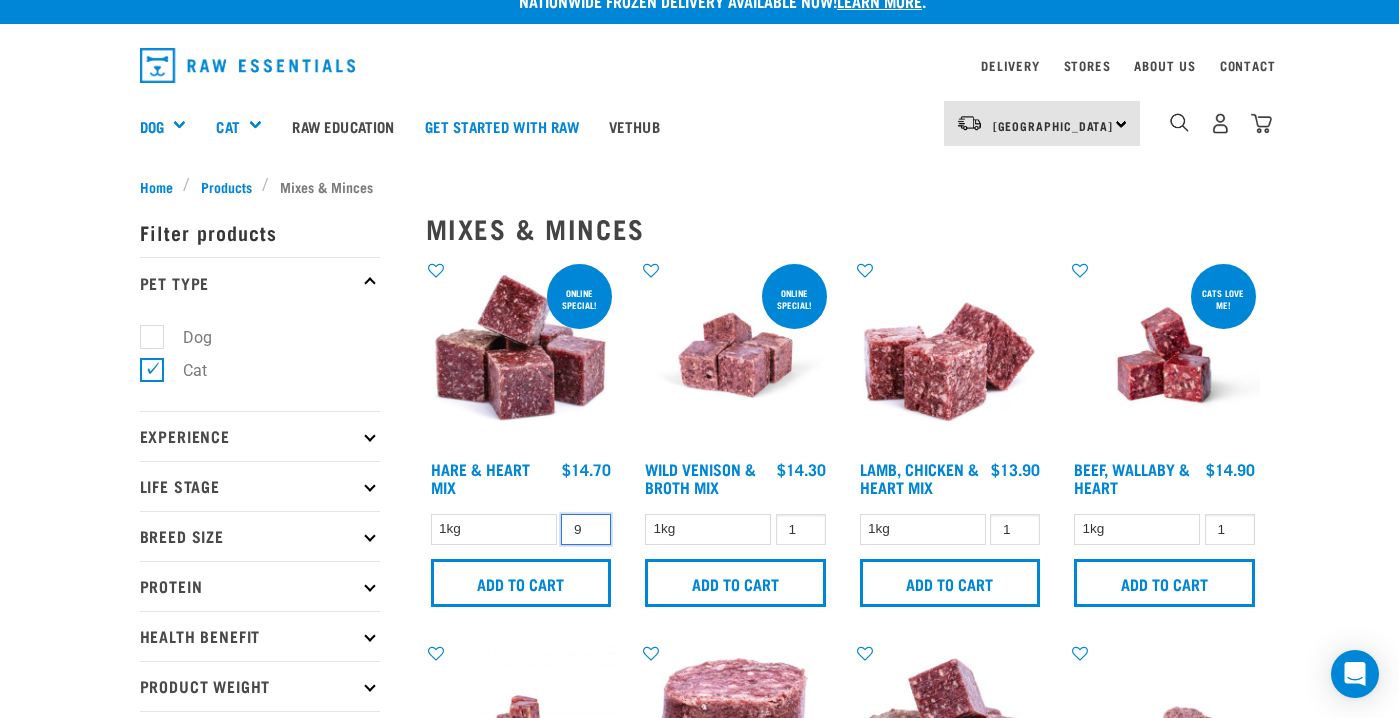 click on "9" at bounding box center [586, 529] 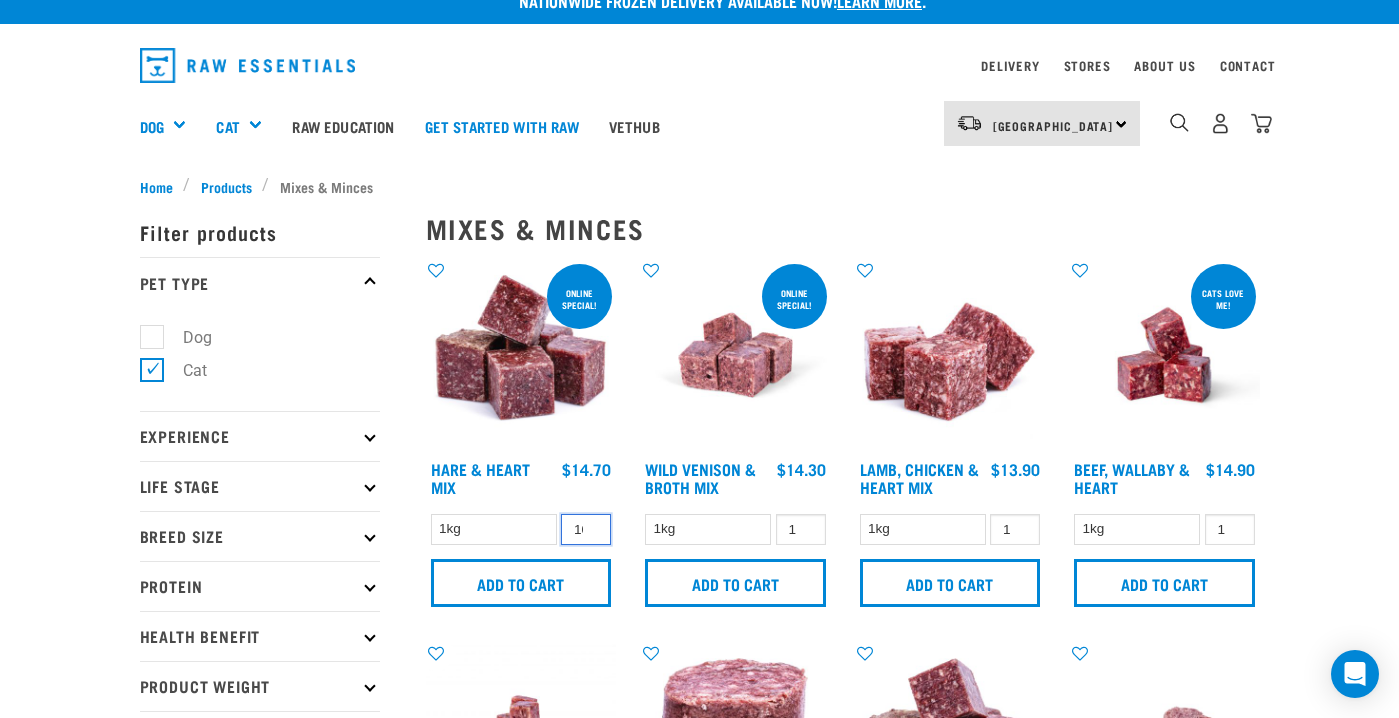 click on "10" at bounding box center (586, 529) 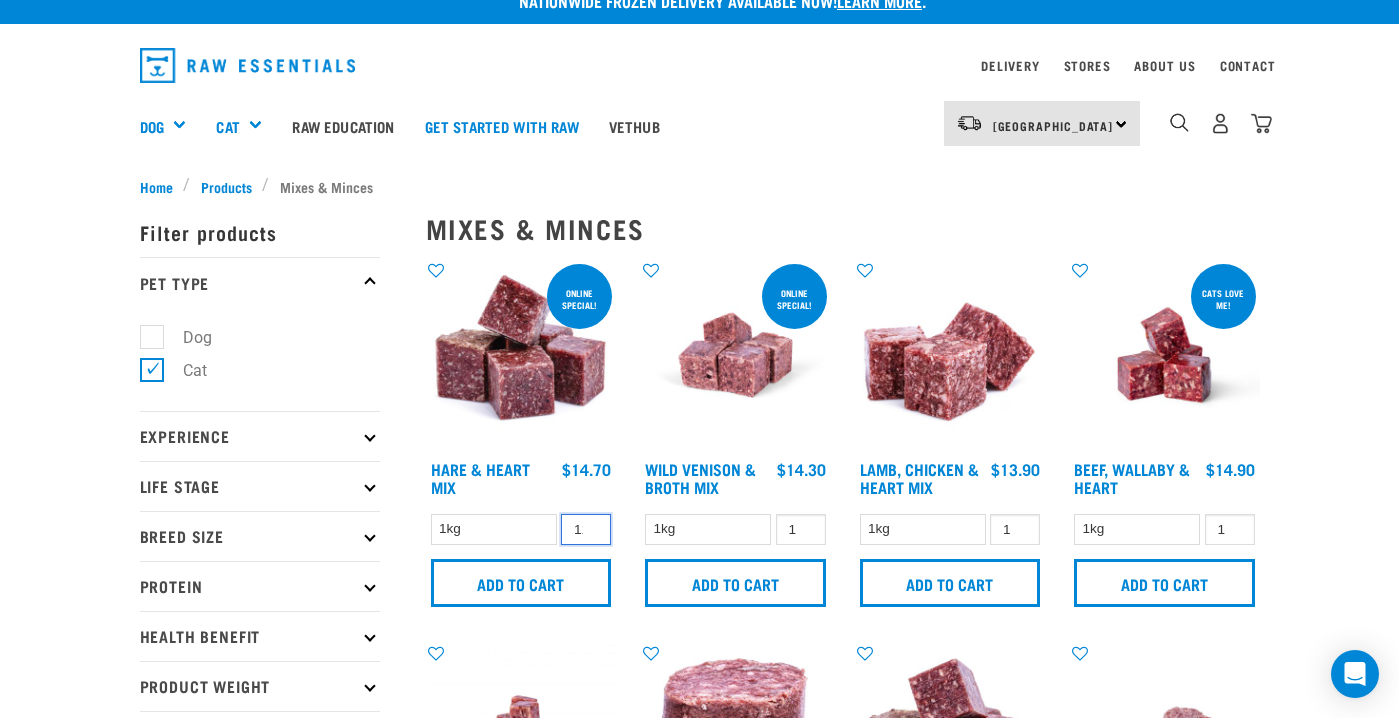 click on "11" at bounding box center (586, 529) 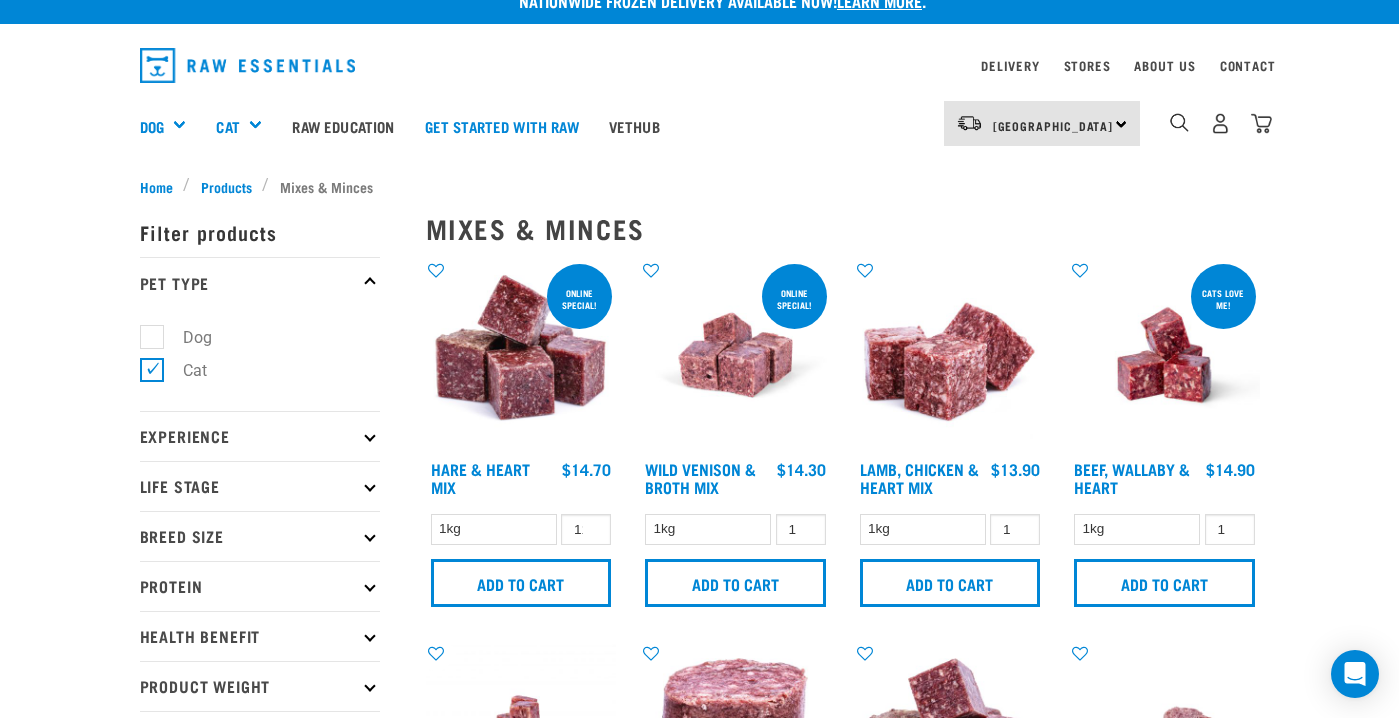 click at bounding box center [521, 355] 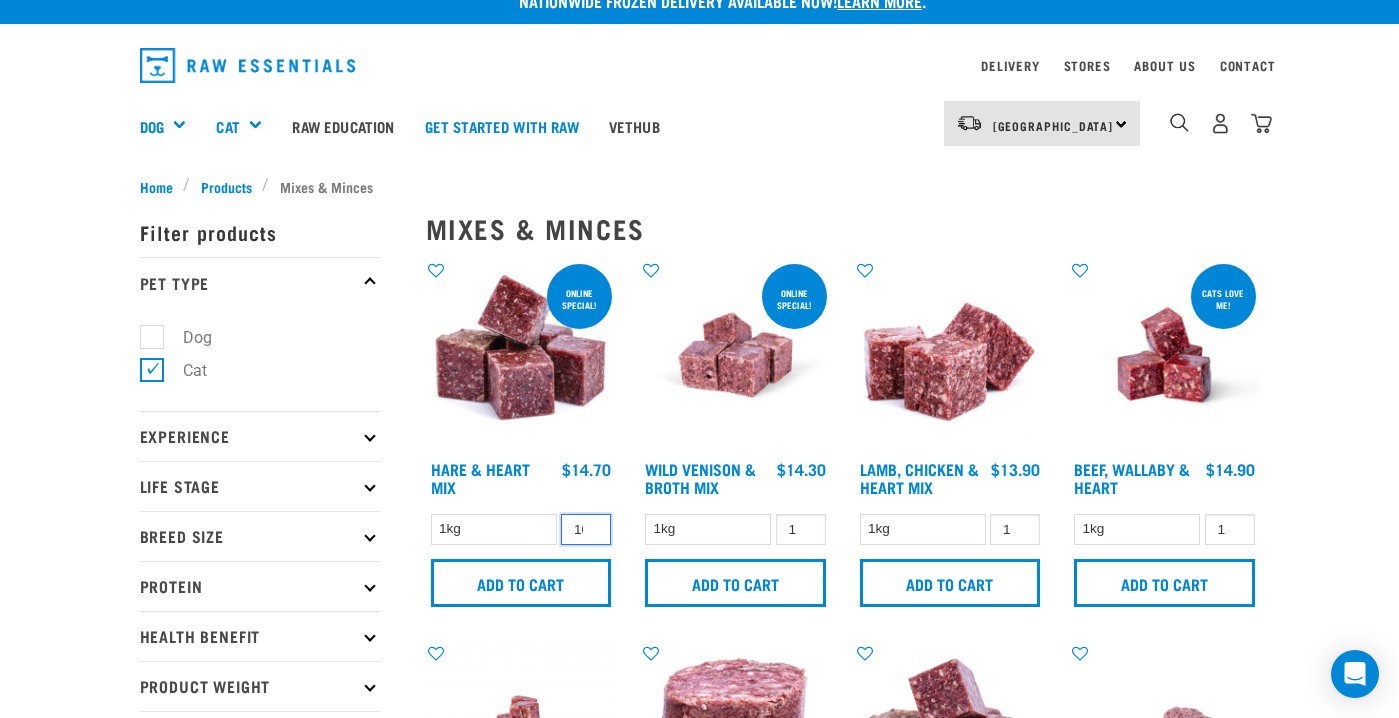 click on "10" at bounding box center [586, 529] 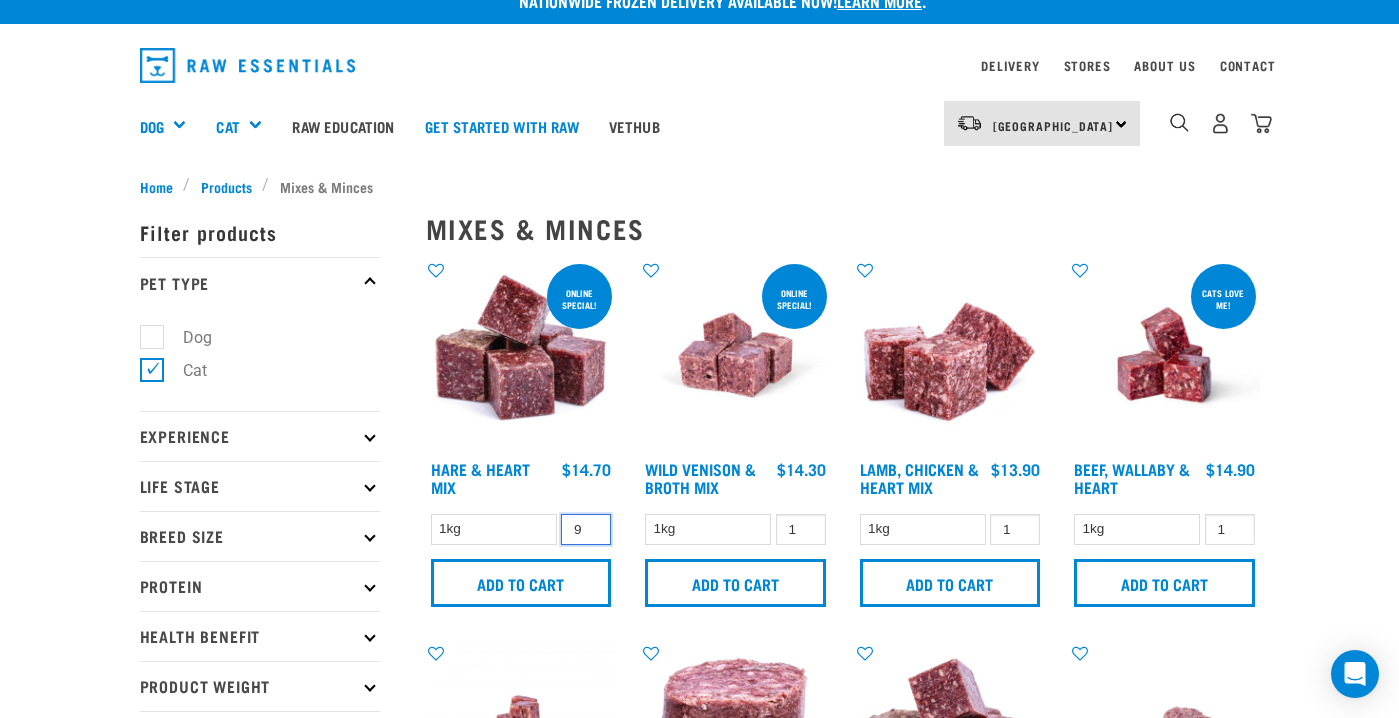 click on "9" at bounding box center (586, 529) 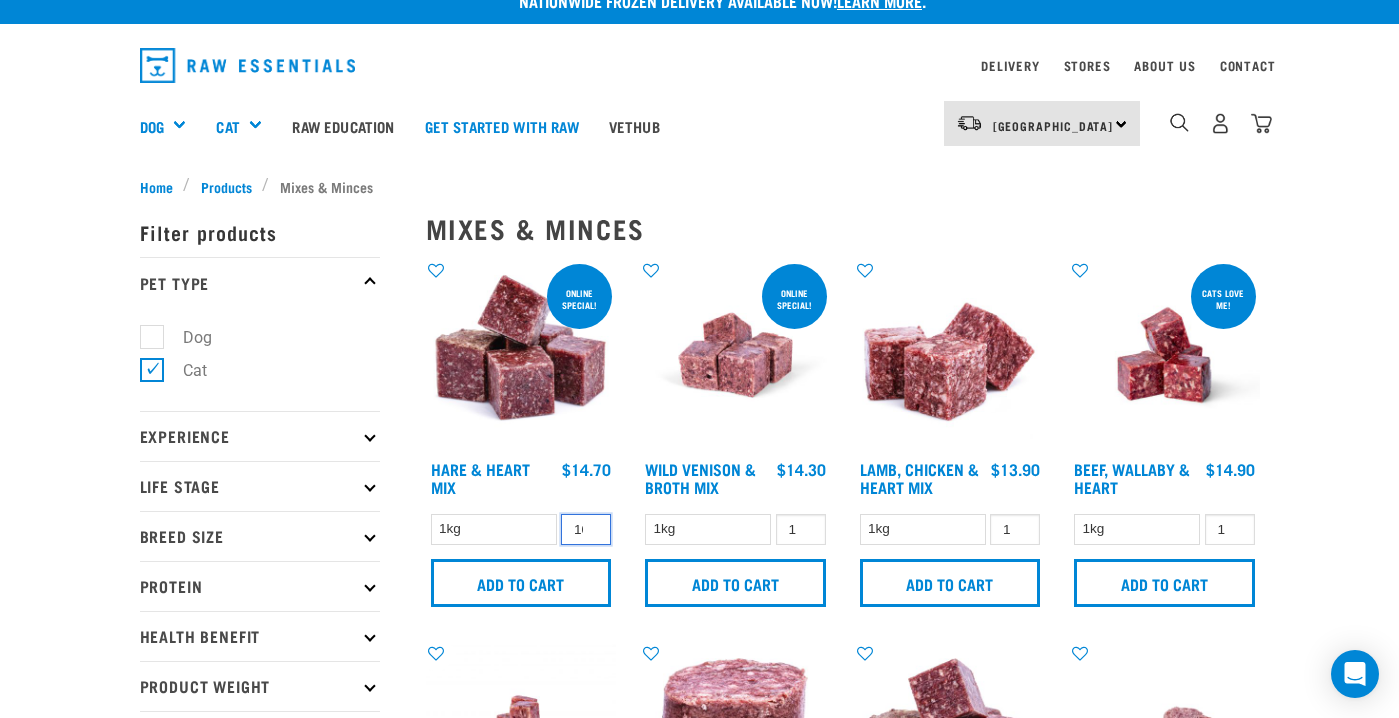 click on "10" at bounding box center [586, 529] 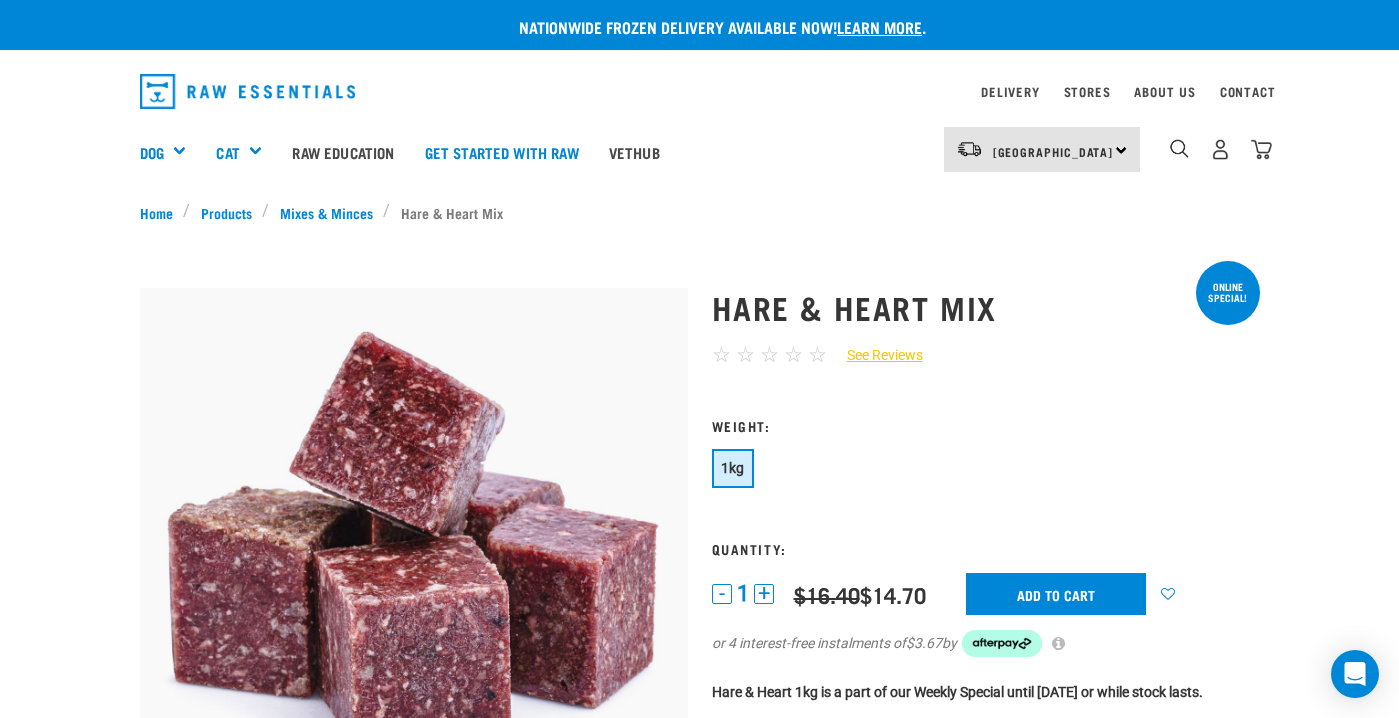 scroll, scrollTop: 0, scrollLeft: 0, axis: both 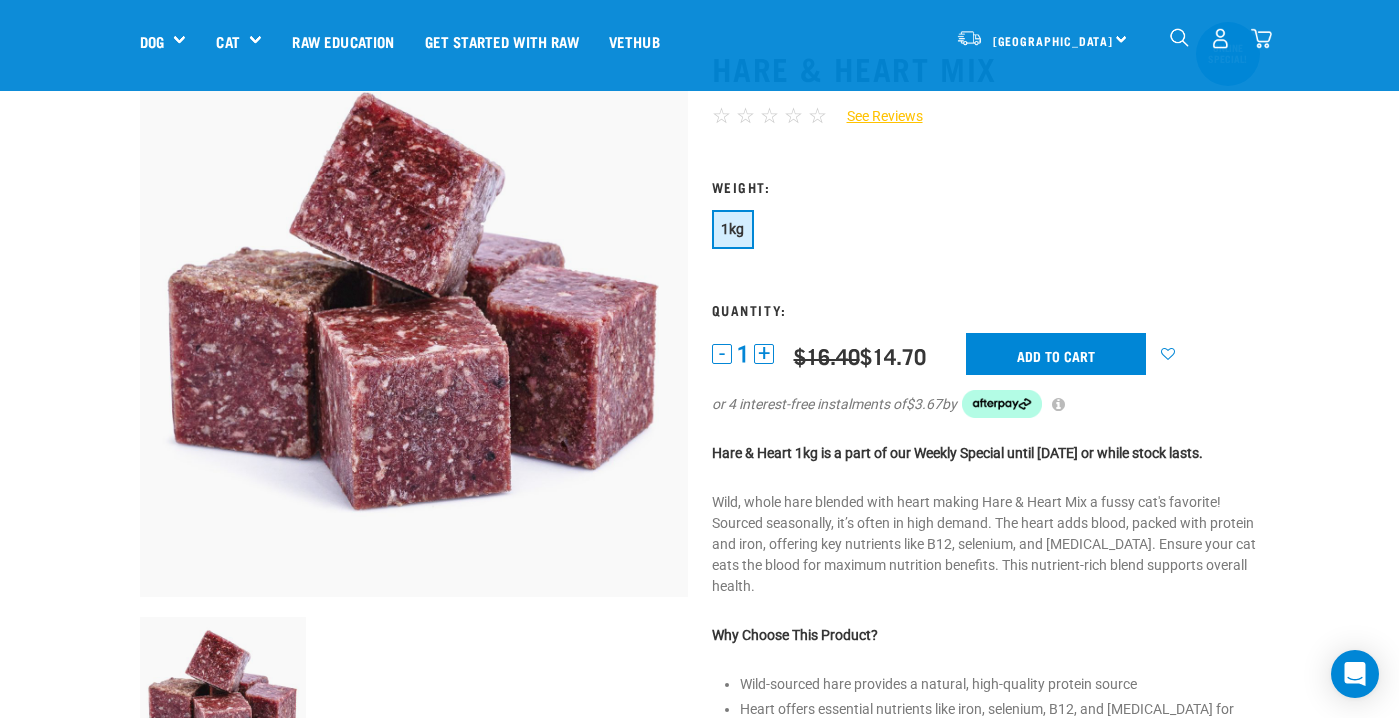 click on "+" at bounding box center [764, 354] 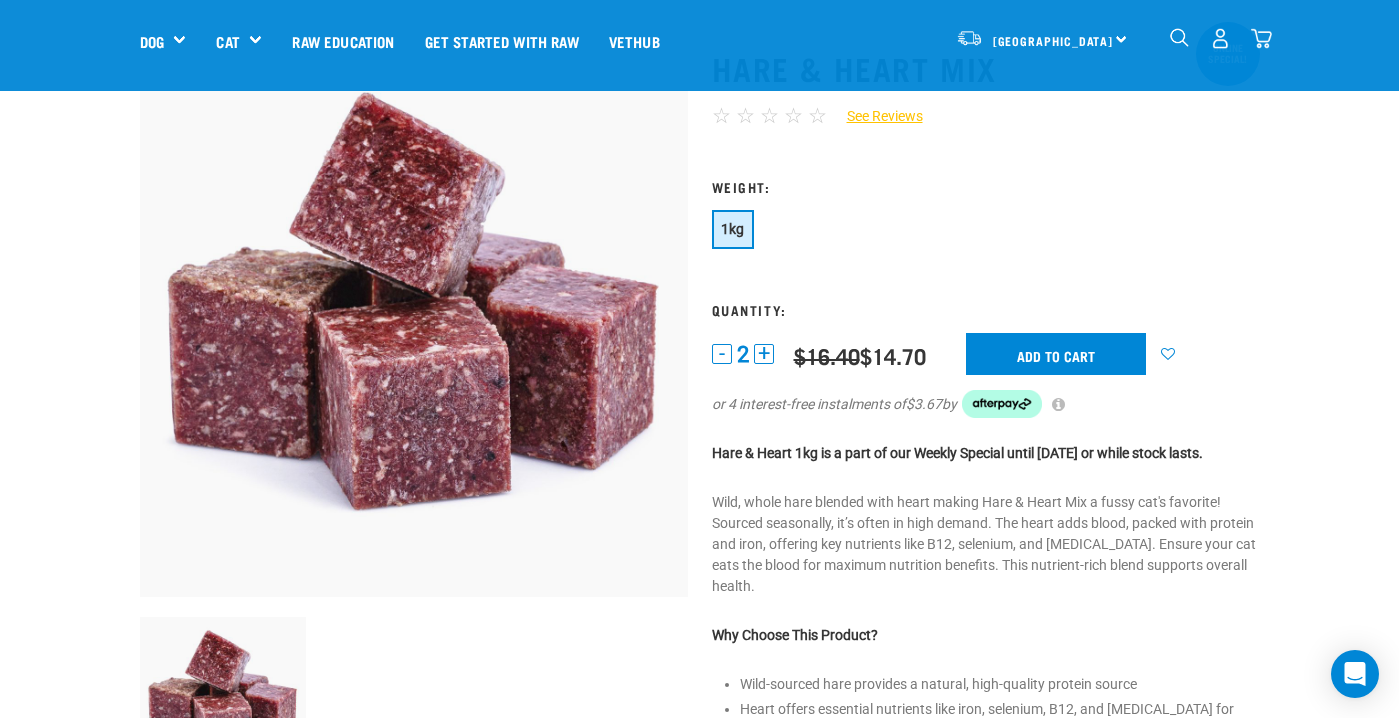 click on "+" at bounding box center [764, 354] 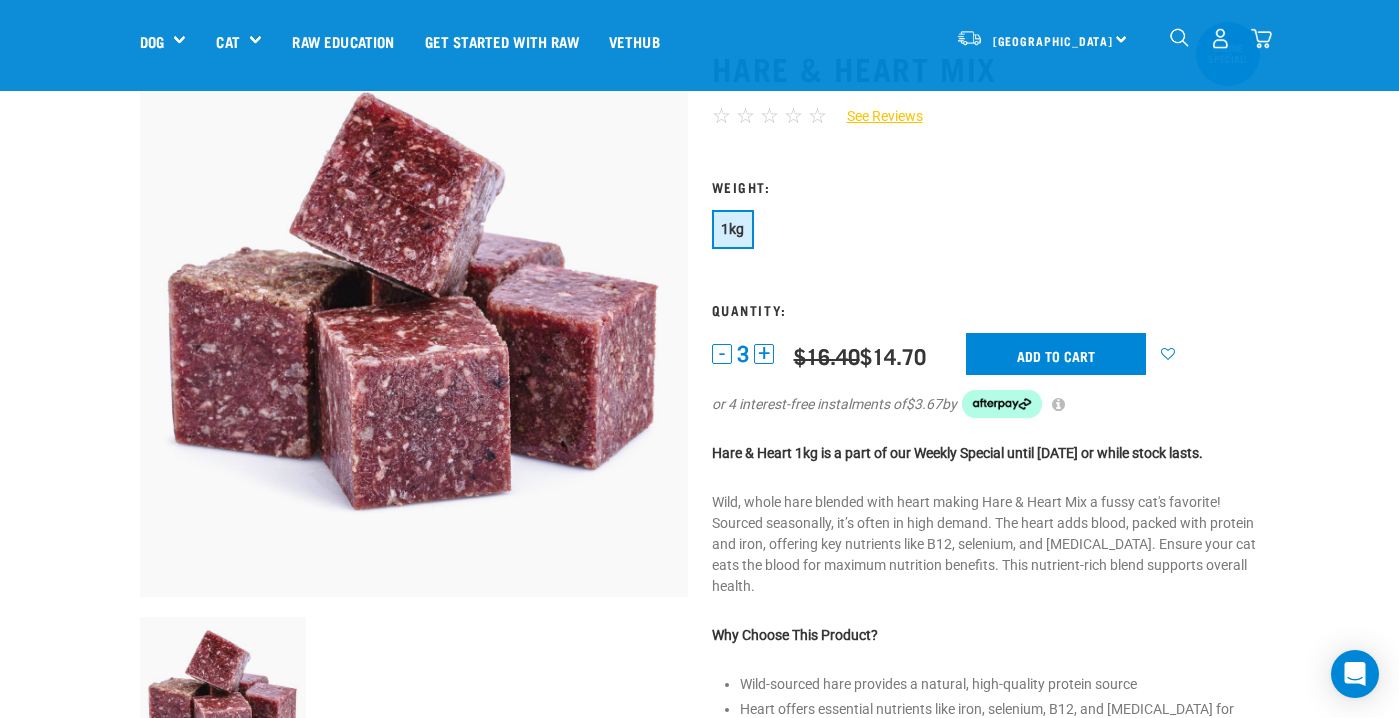 click on "+" at bounding box center [764, 354] 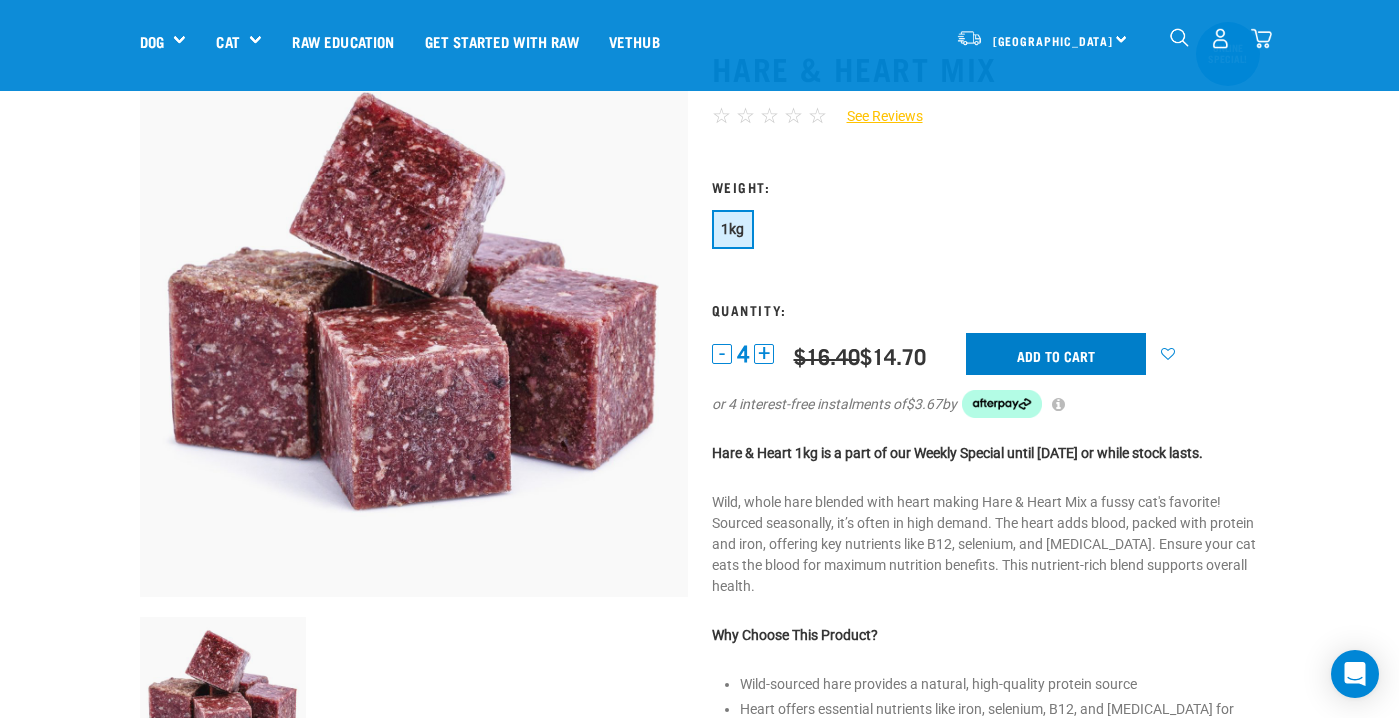 click on "Add to cart" at bounding box center (1056, 354) 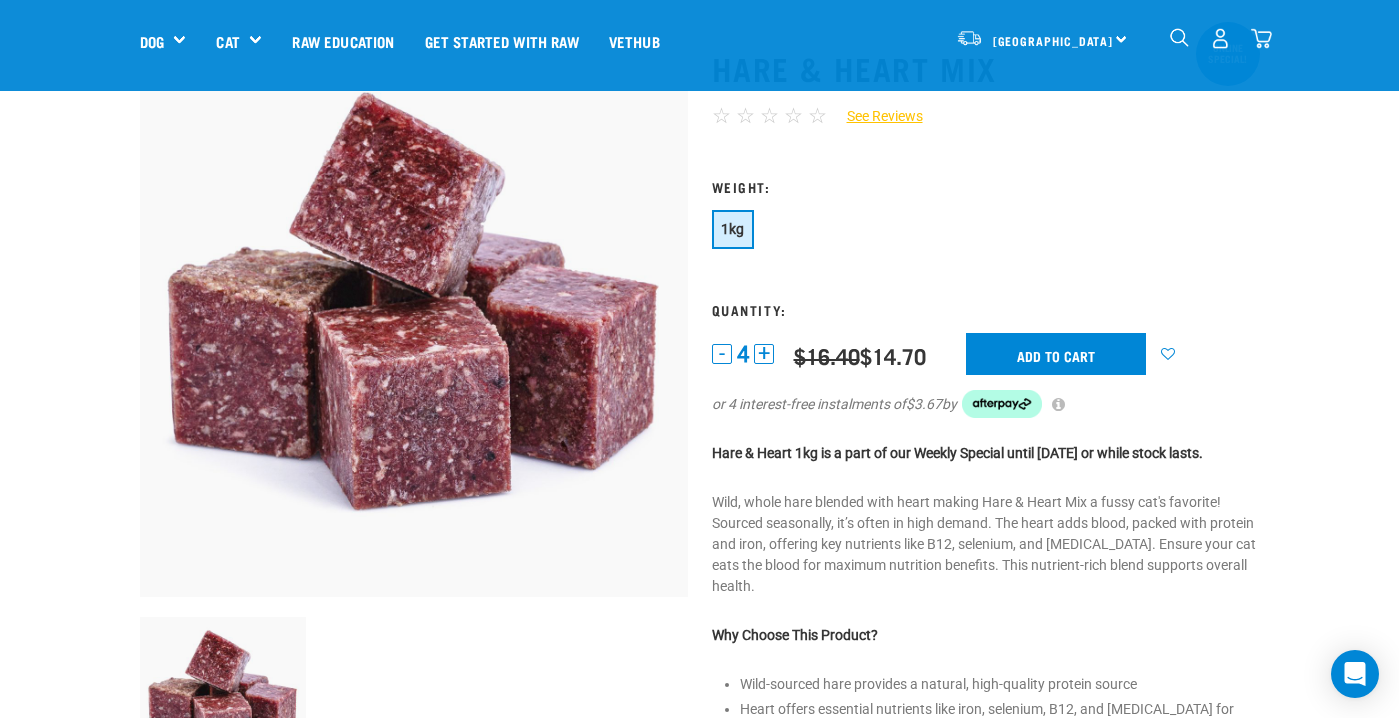 click at bounding box center [62, 359] 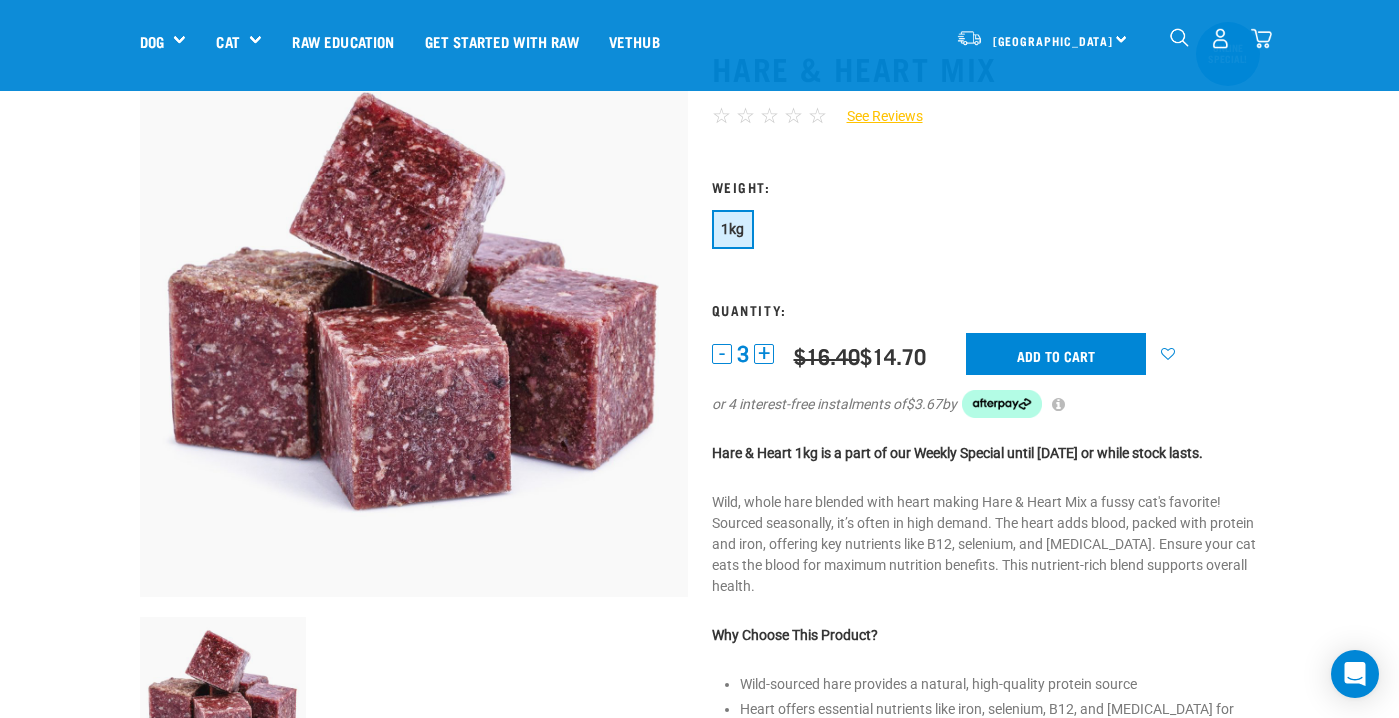 click on "-" at bounding box center [722, 354] 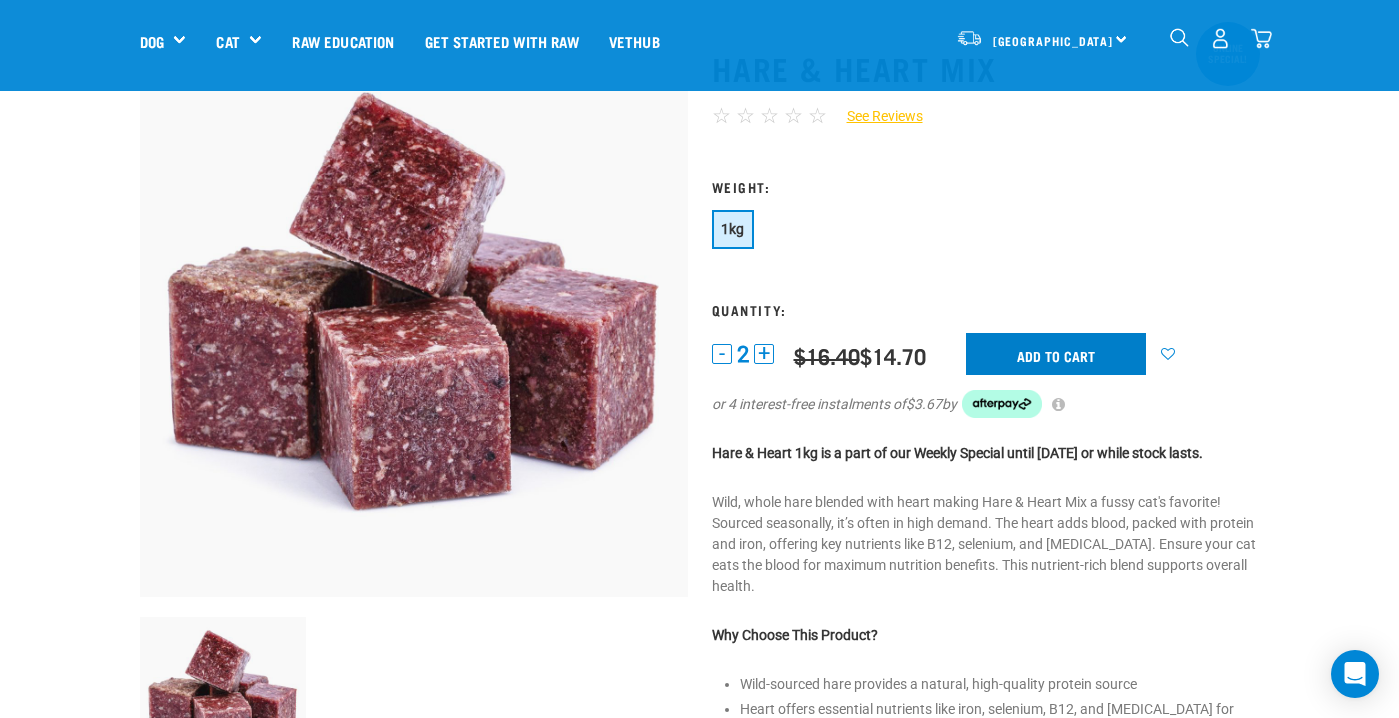 click on "Add to cart" at bounding box center [1056, 354] 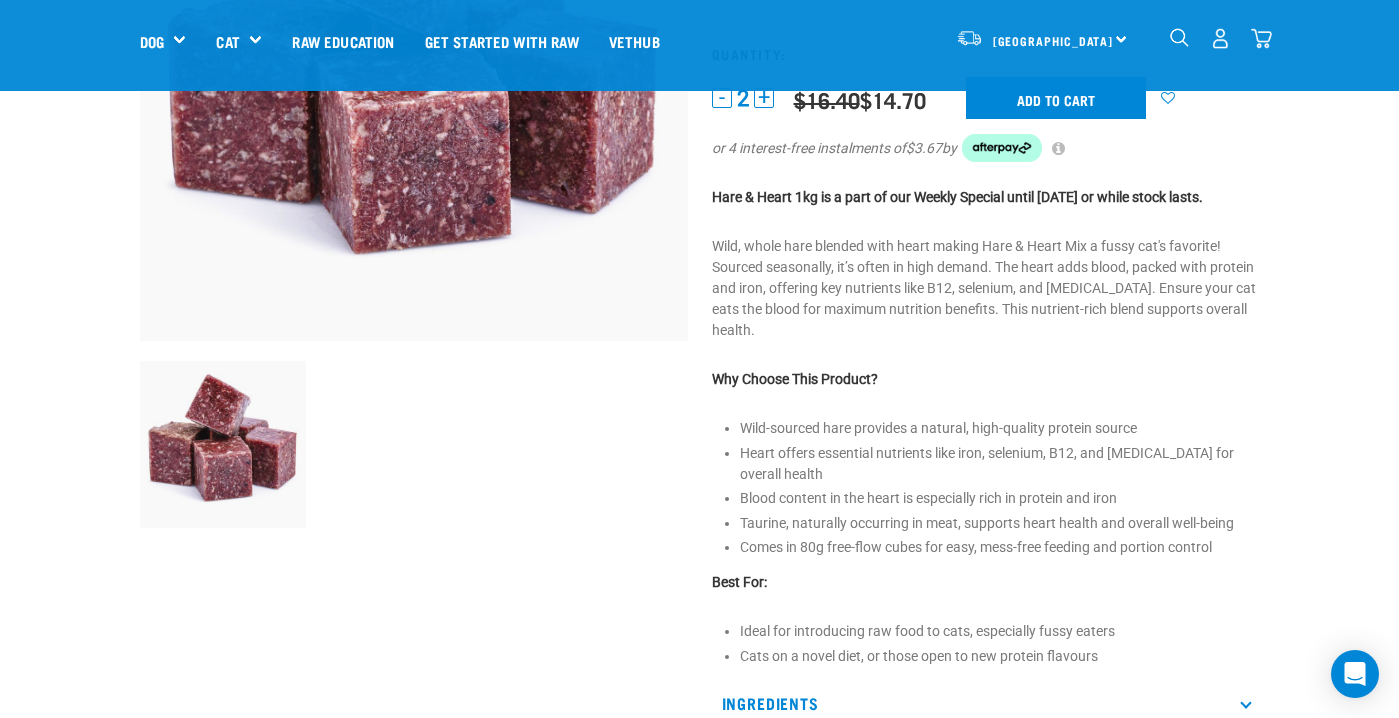 scroll, scrollTop: 358, scrollLeft: 0, axis: vertical 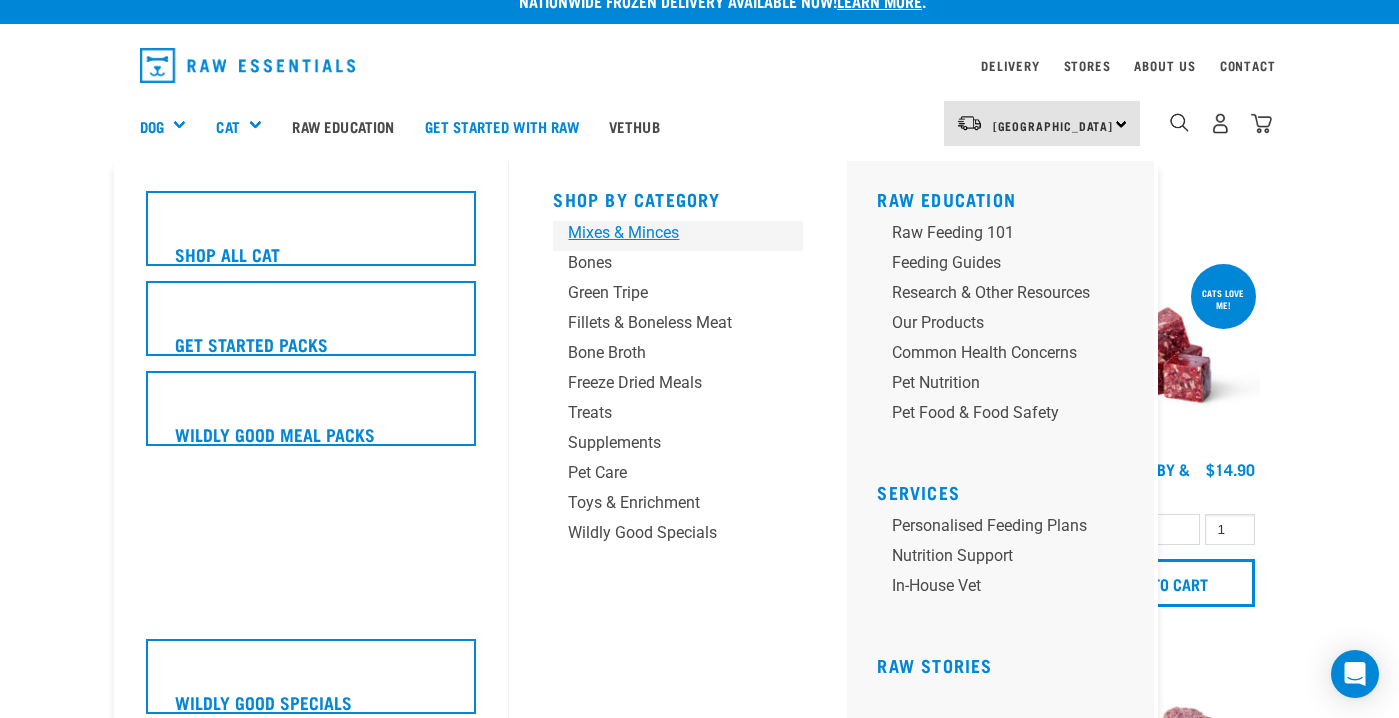 click on "Mixes & Minces" at bounding box center [661, 233] 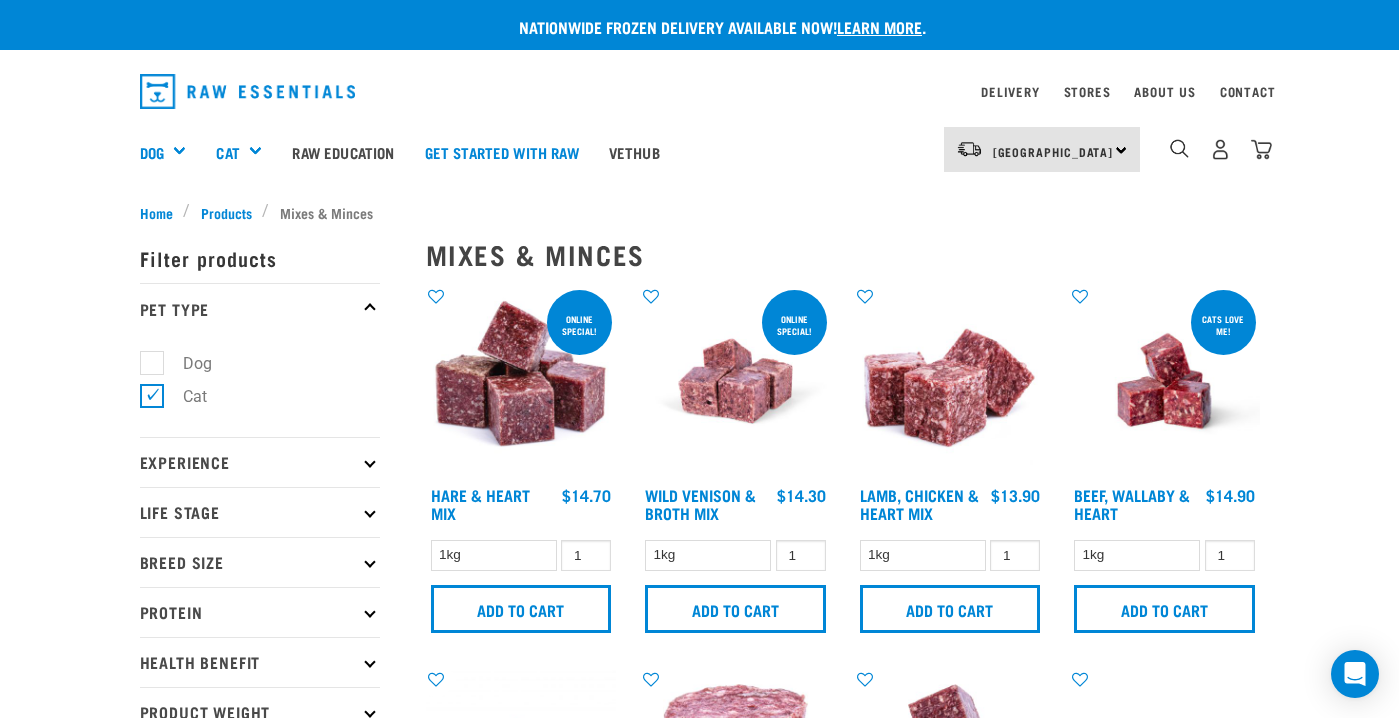 scroll, scrollTop: 0, scrollLeft: 0, axis: both 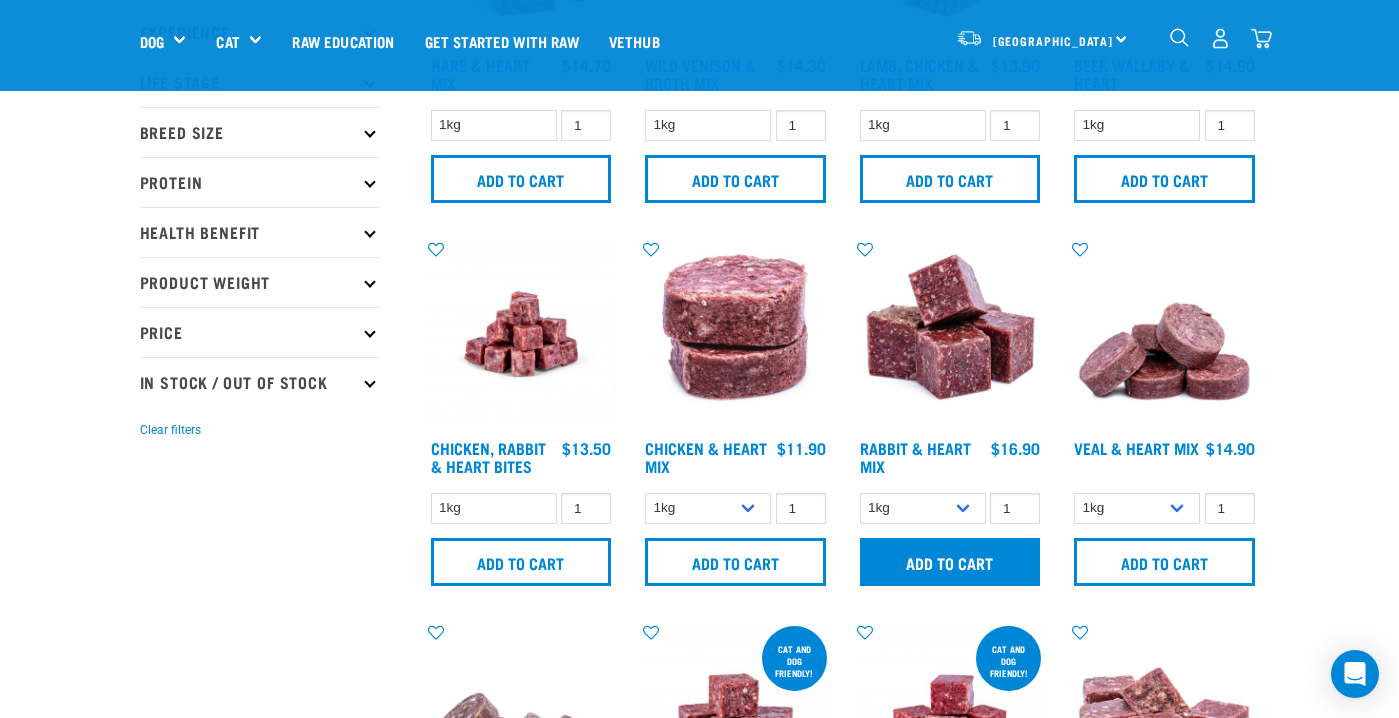 click on "Add to cart" at bounding box center (950, 562) 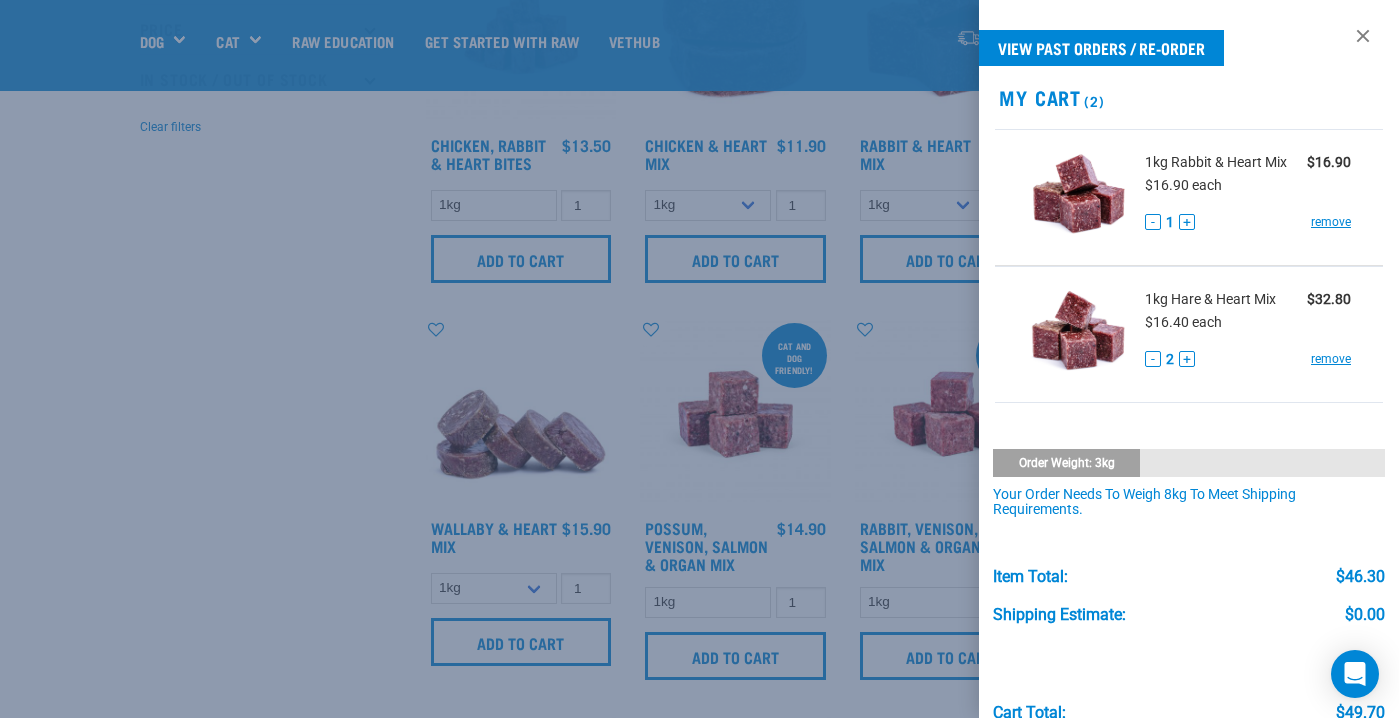 scroll, scrollTop: 592, scrollLeft: 0, axis: vertical 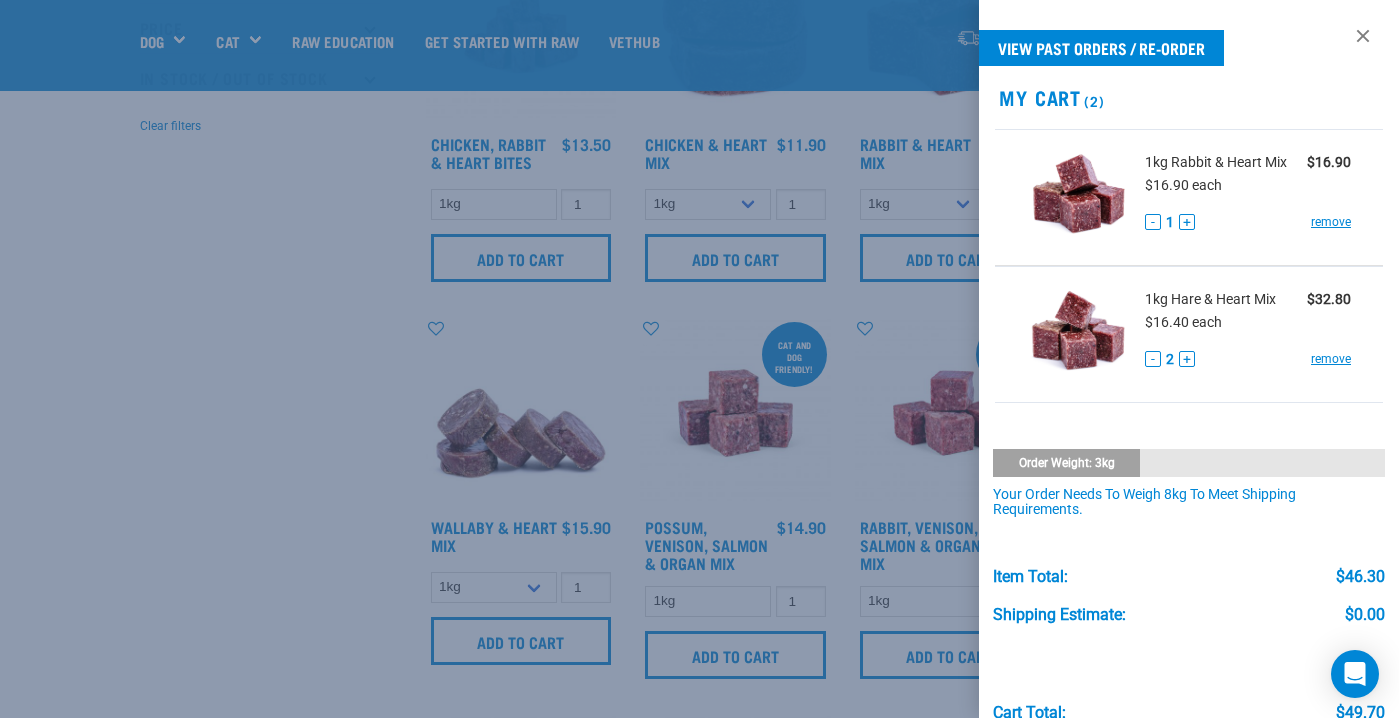 click at bounding box center [699, 359] 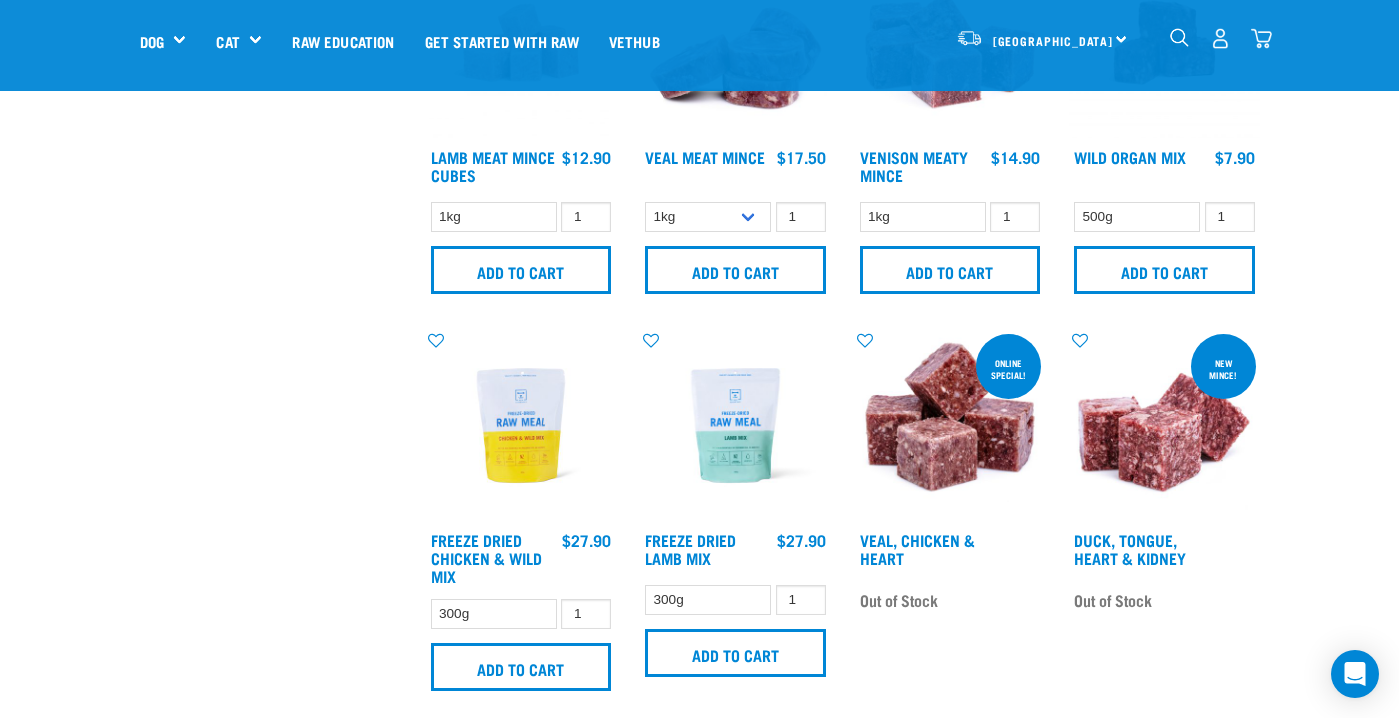 scroll, scrollTop: 2131, scrollLeft: 0, axis: vertical 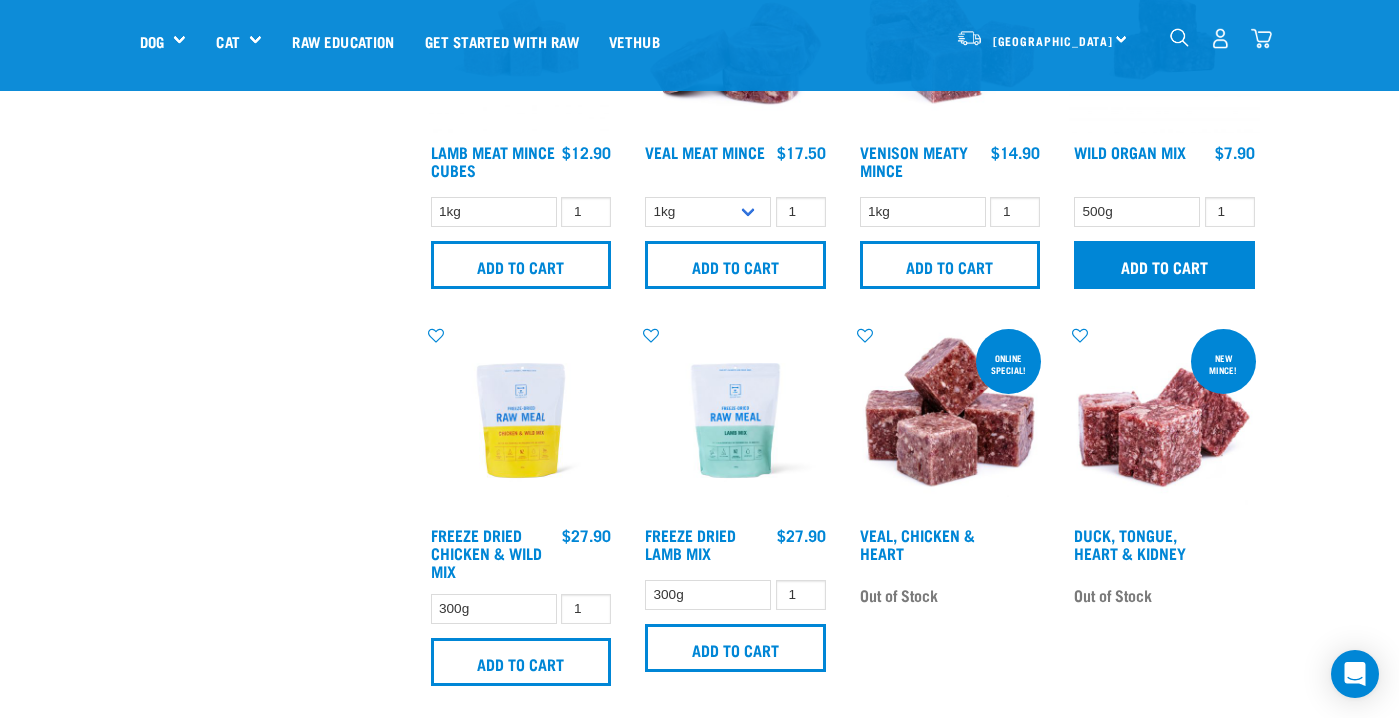 click on "Add to cart" at bounding box center [1164, 265] 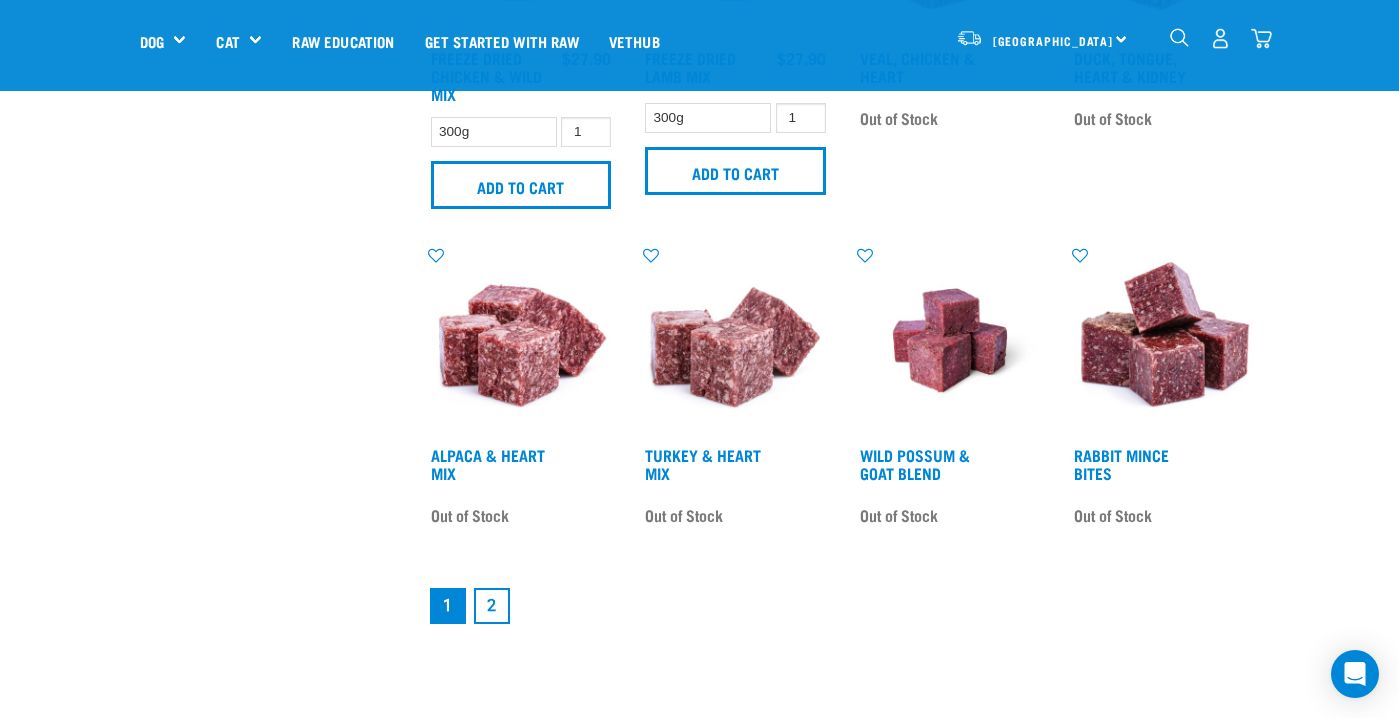 scroll, scrollTop: 2610, scrollLeft: 0, axis: vertical 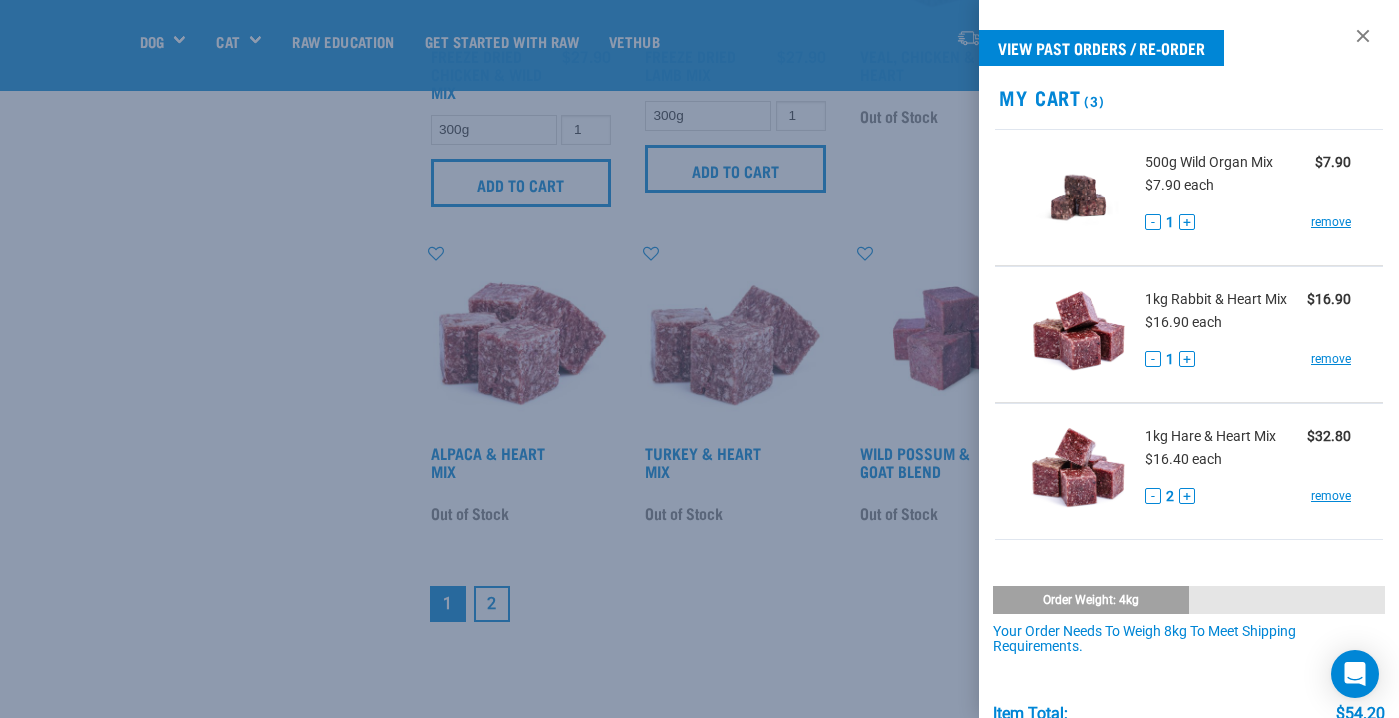 click at bounding box center (699, 359) 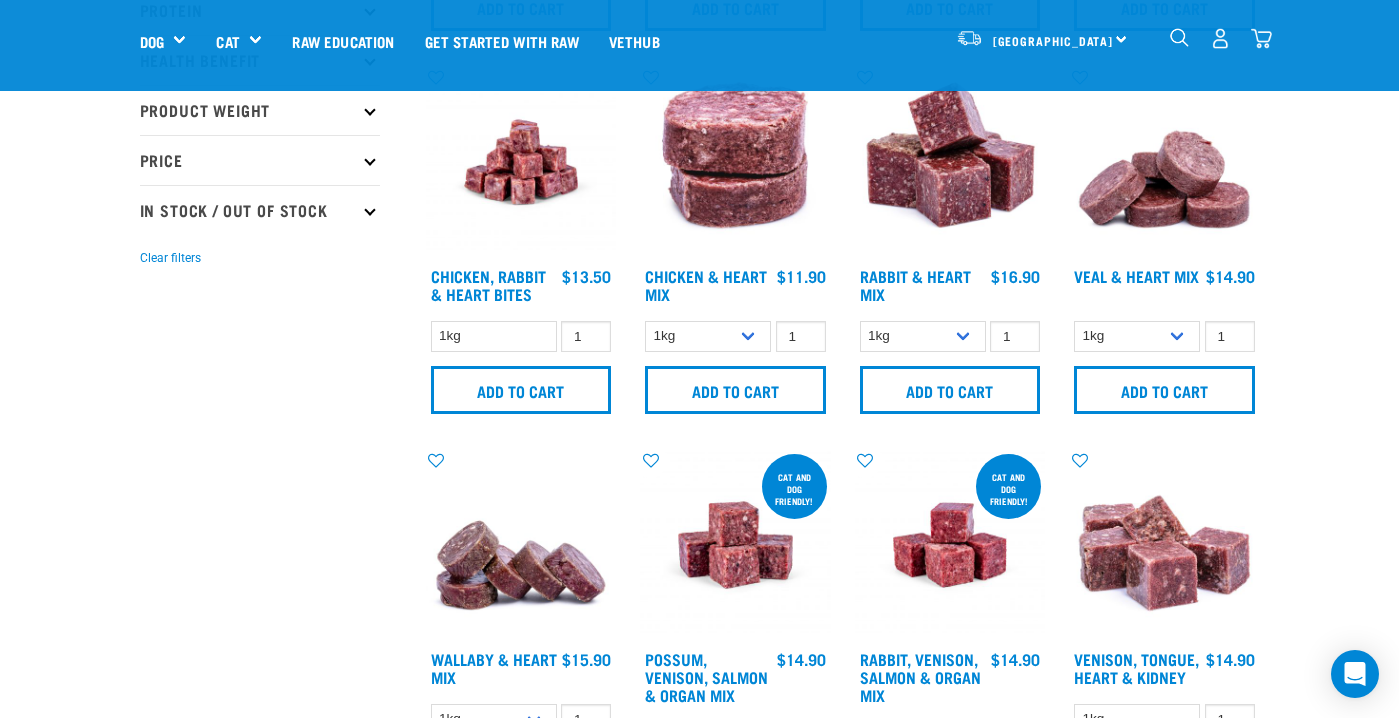 scroll, scrollTop: 458, scrollLeft: 0, axis: vertical 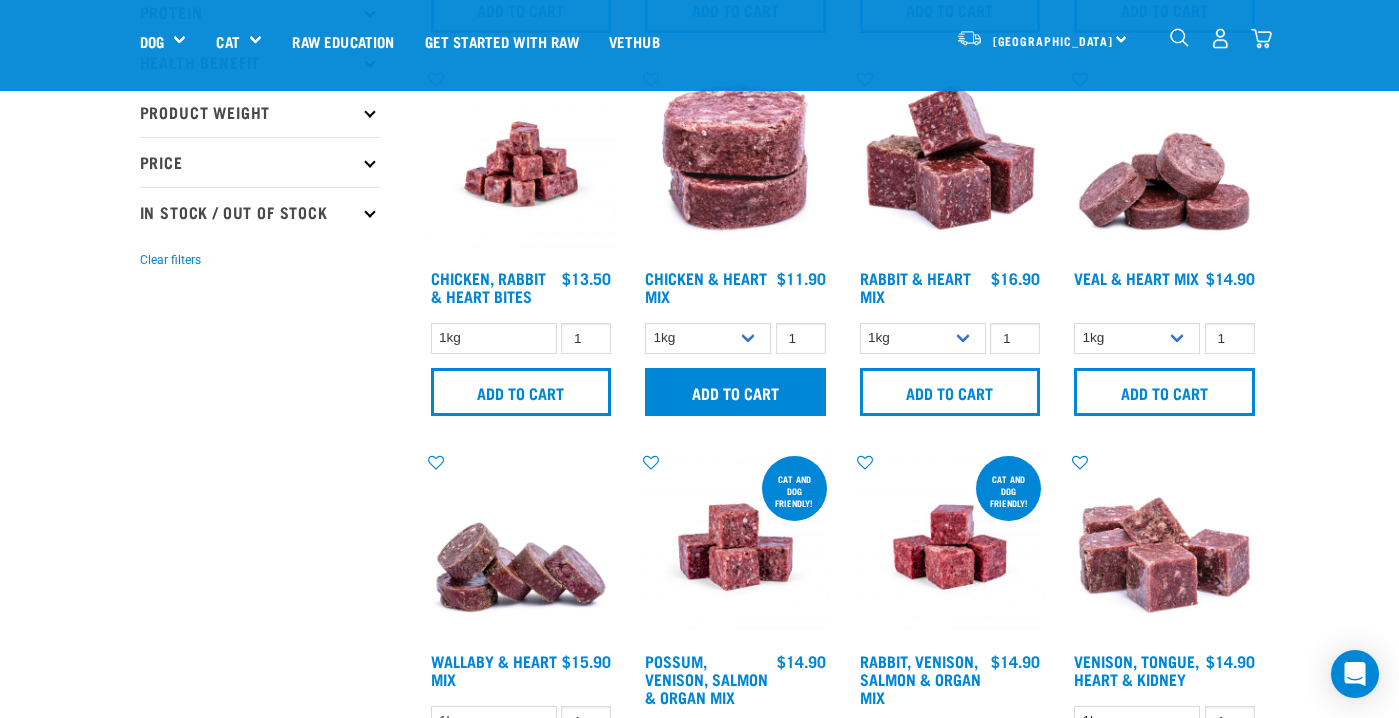 click on "Add to cart" at bounding box center [735, 392] 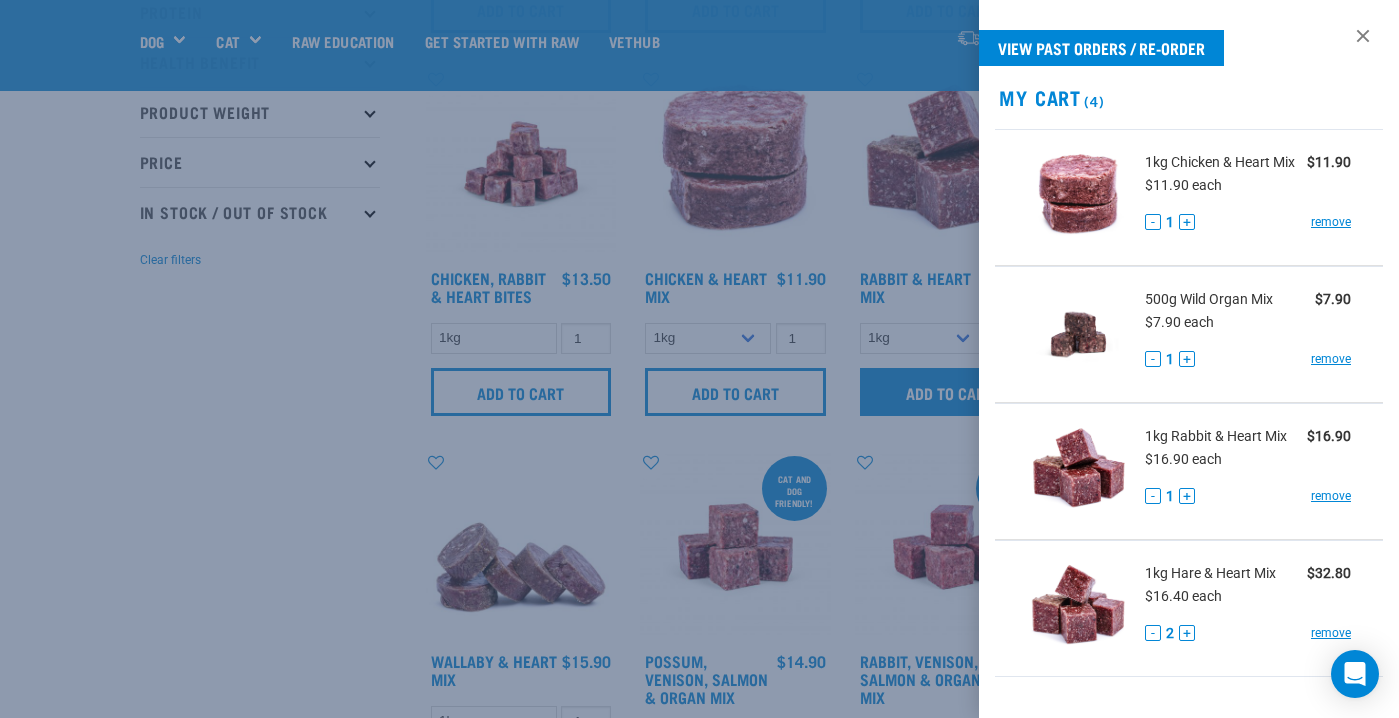 click at bounding box center [699, 359] 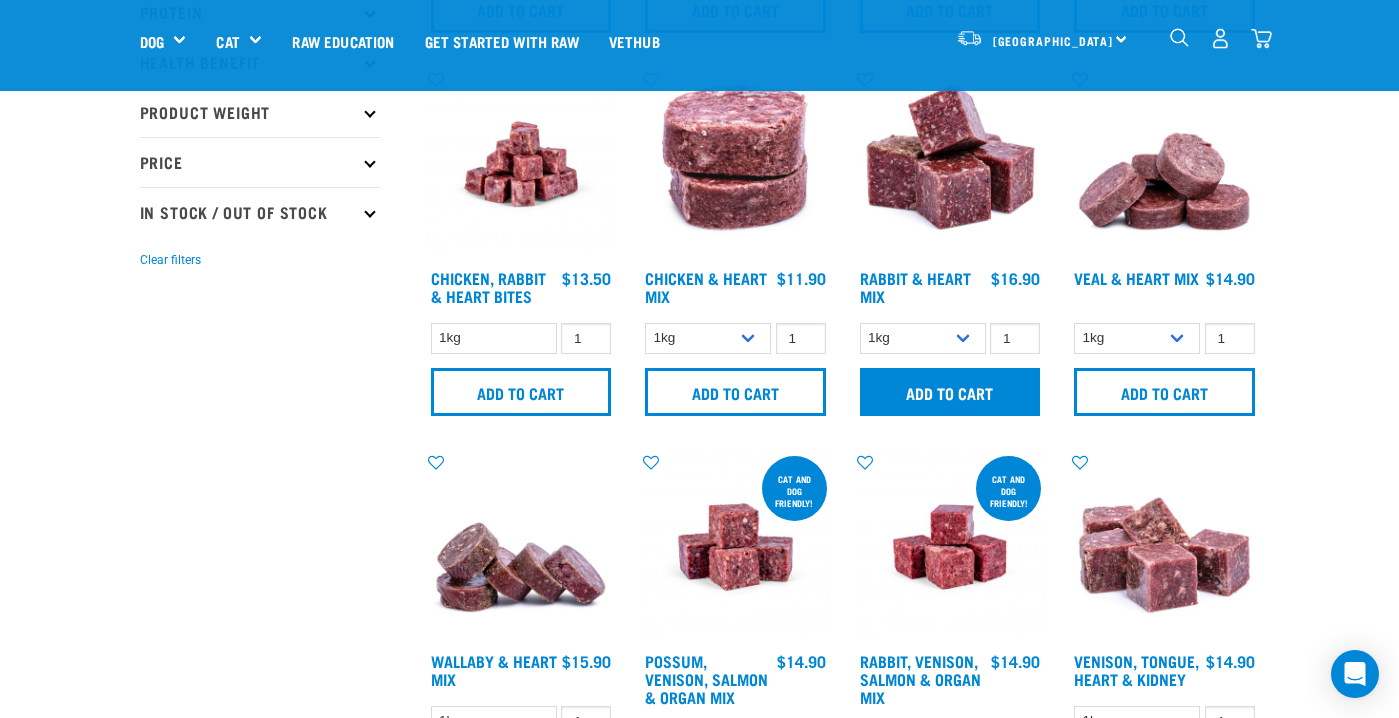 click on "Add to cart" at bounding box center (950, 392) 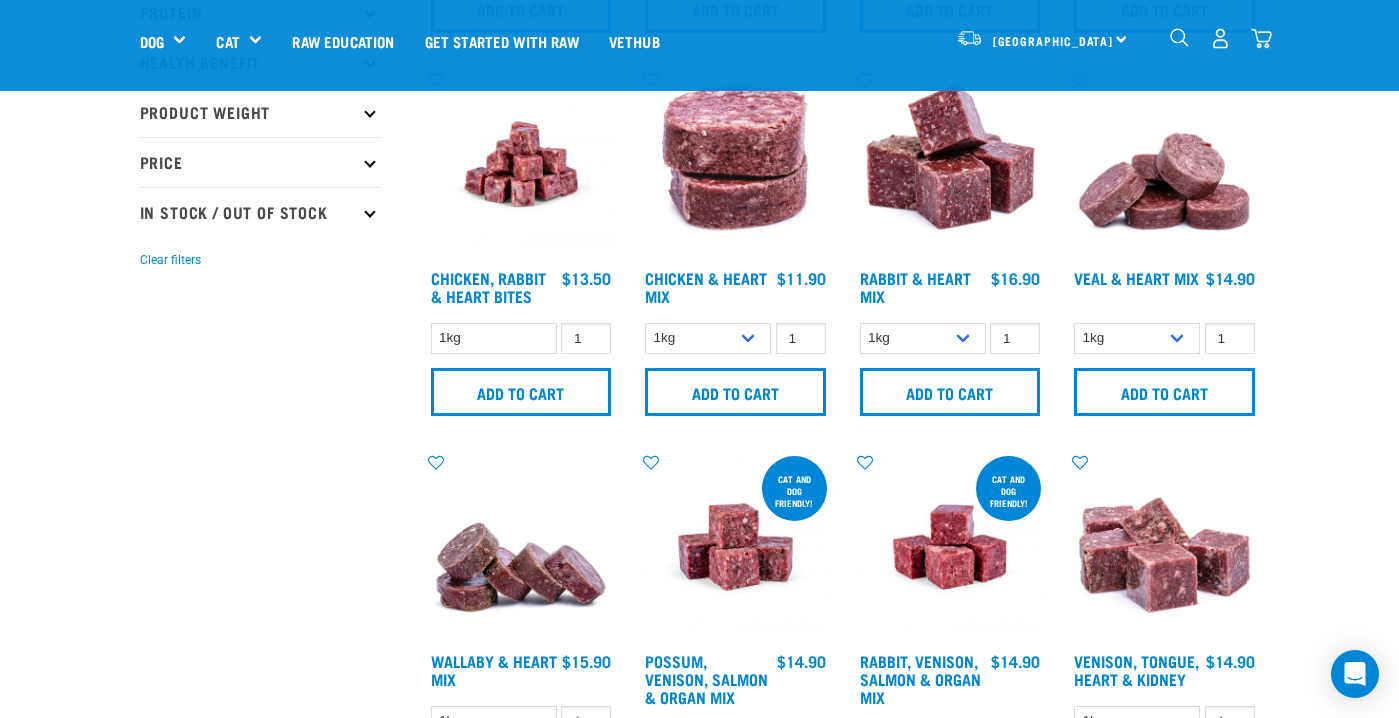 click at bounding box center (1261, 38) 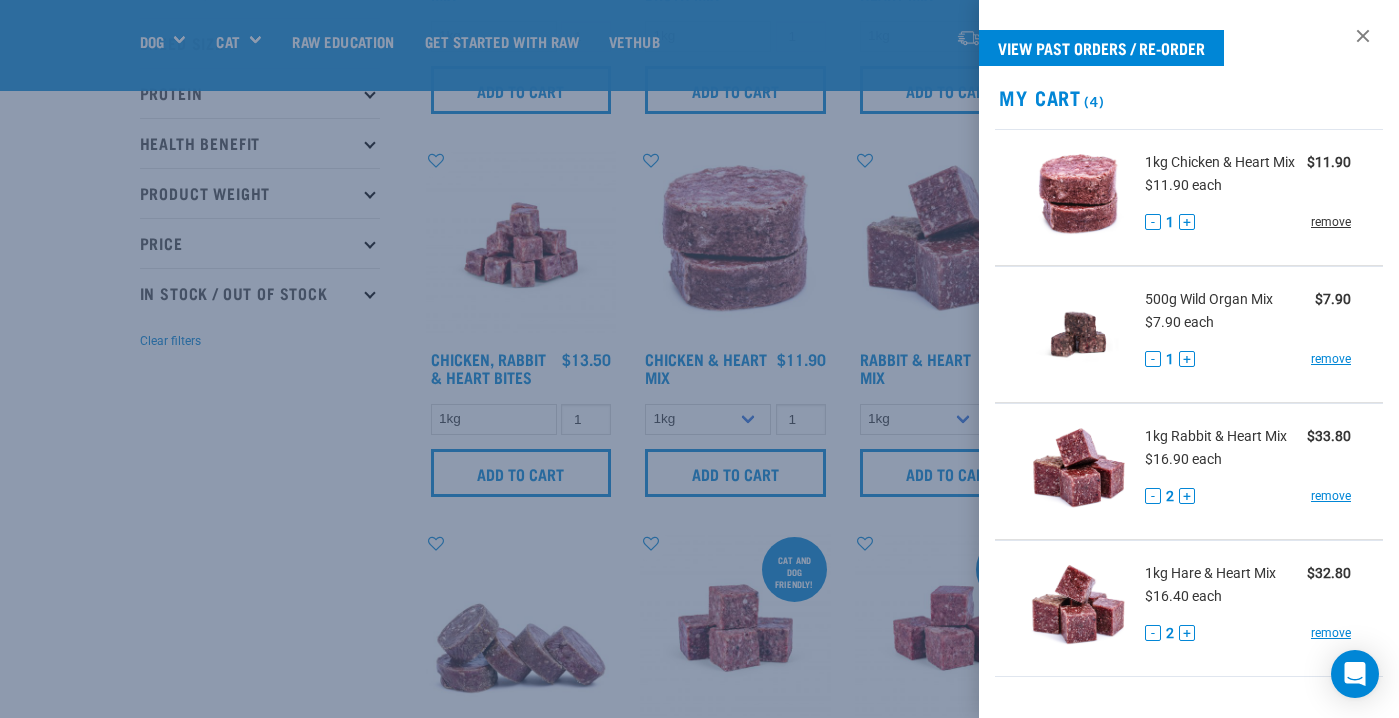 scroll, scrollTop: 375, scrollLeft: 0, axis: vertical 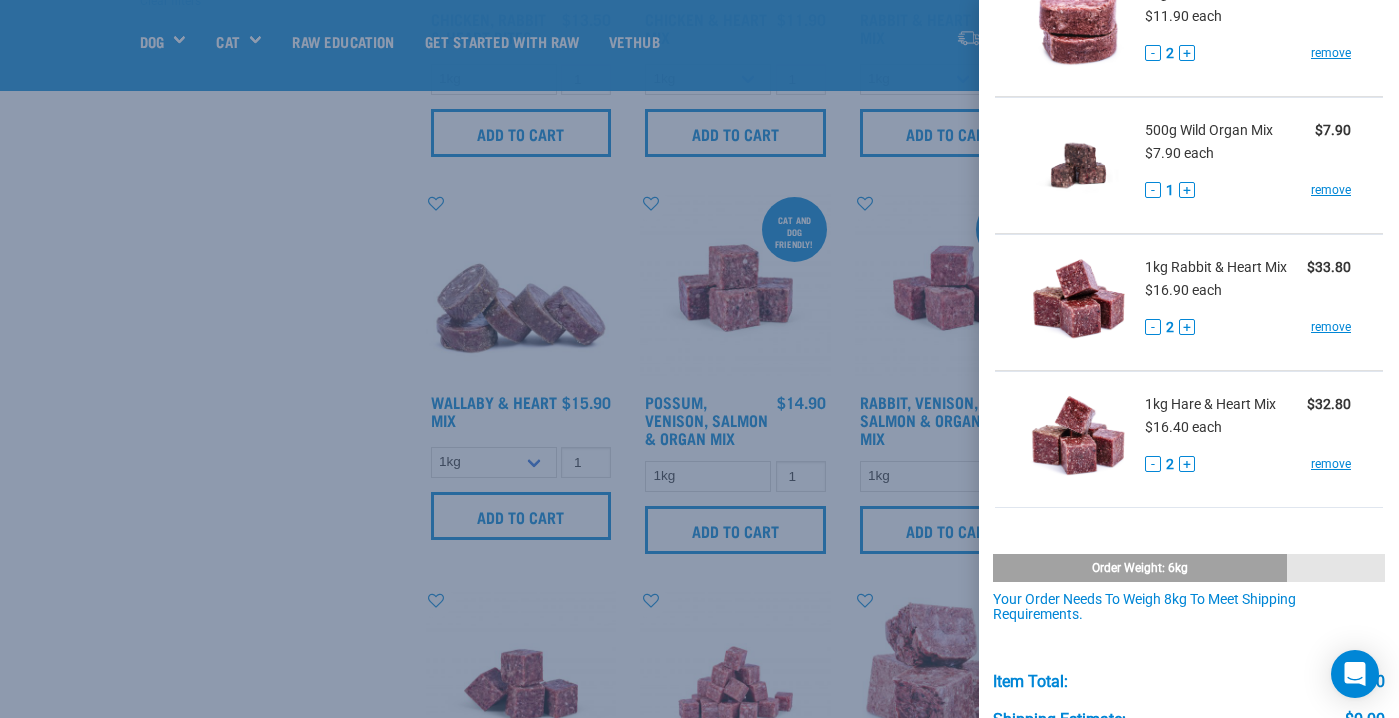 click on "+" at bounding box center (1187, 327) 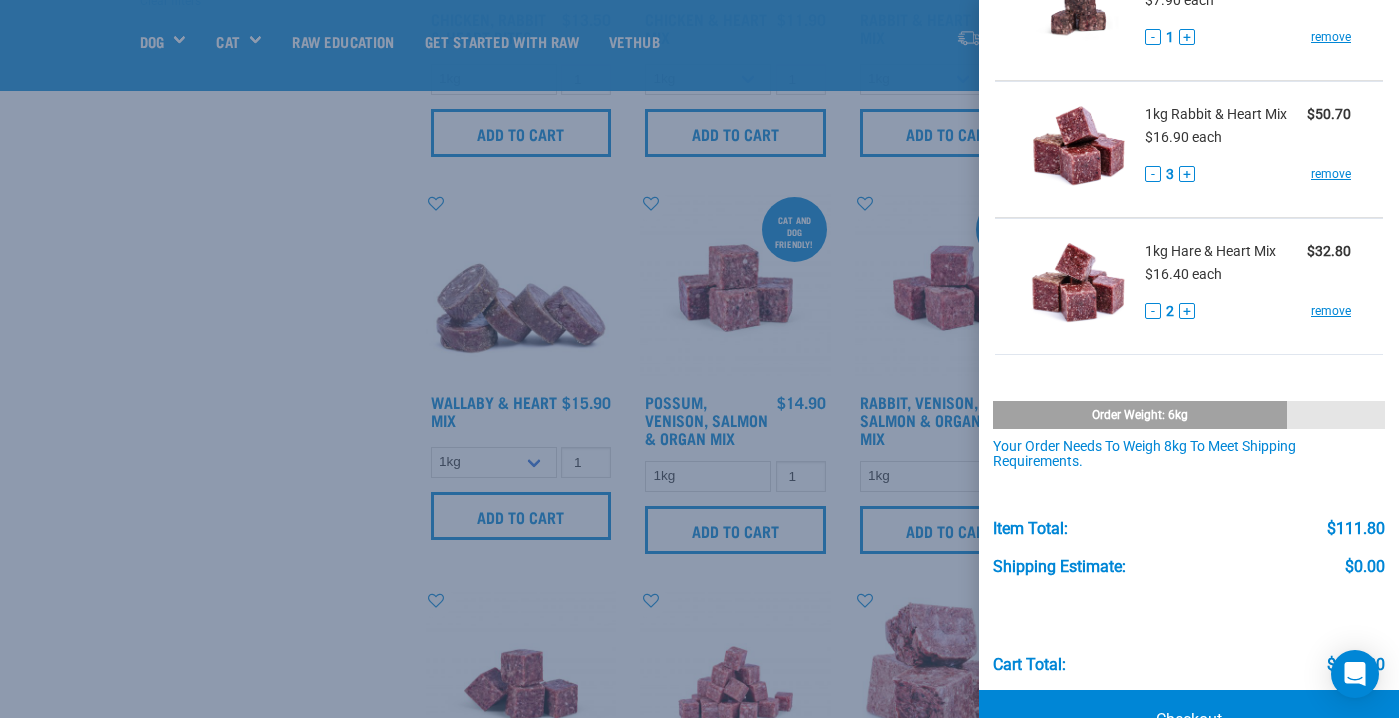 scroll, scrollTop: 336, scrollLeft: 0, axis: vertical 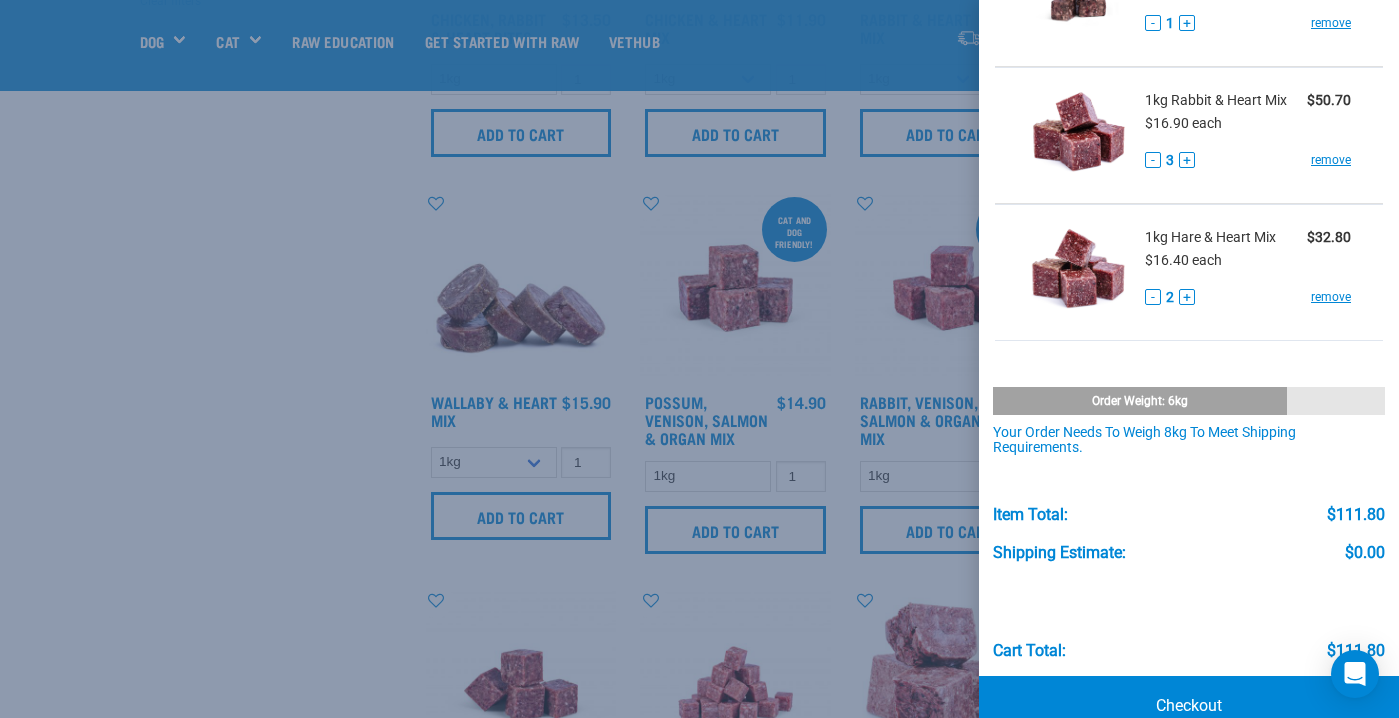 click on "Order weight: 6kg" at bounding box center [1140, 401] 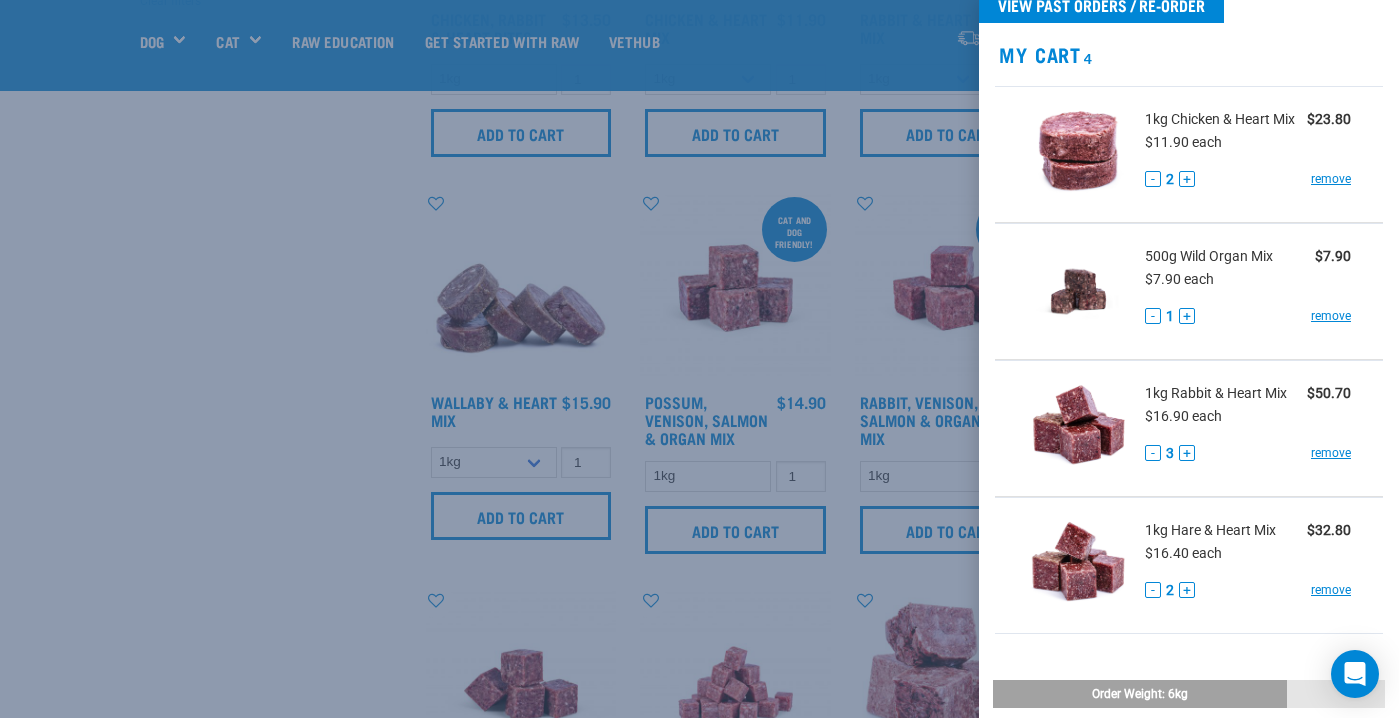 scroll, scrollTop: 46, scrollLeft: 0, axis: vertical 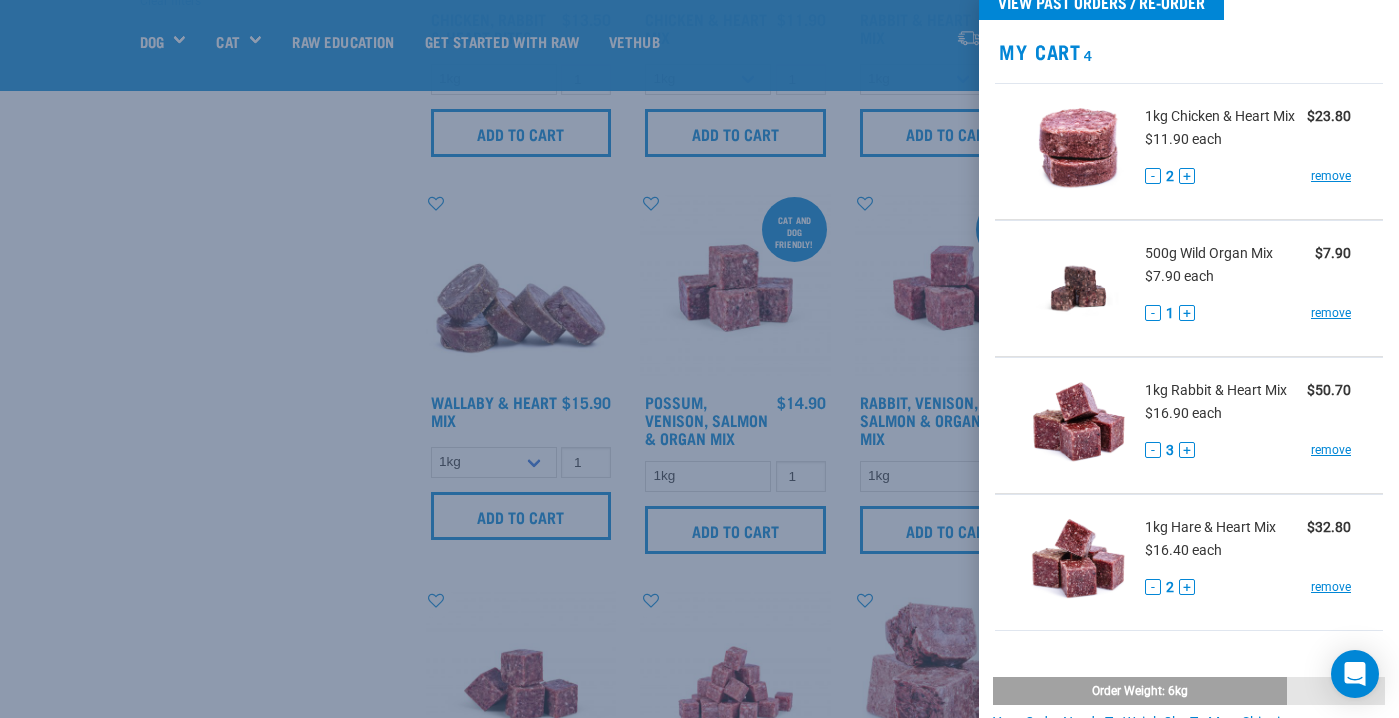 click on "+" at bounding box center (1187, 450) 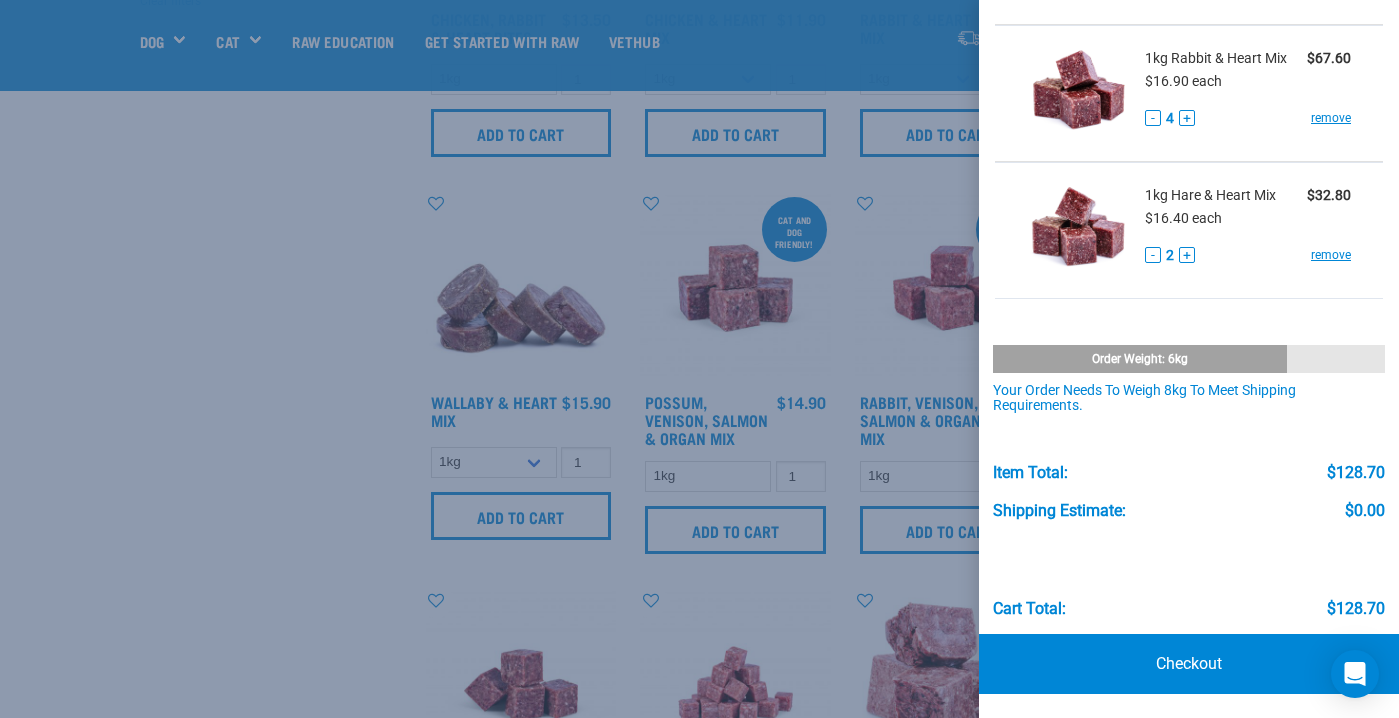 scroll, scrollTop: 376, scrollLeft: 0, axis: vertical 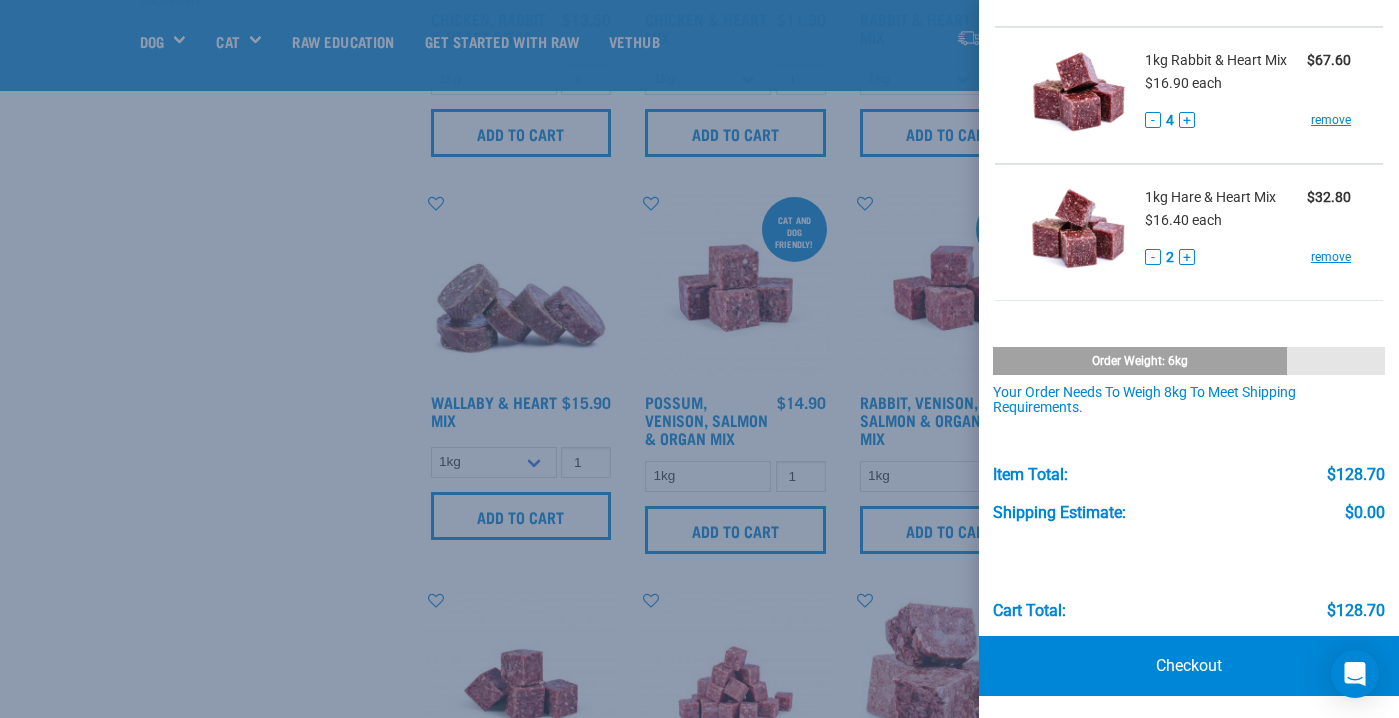 click on "Shipping Estimate:
$0.00" at bounding box center (1189, 503) 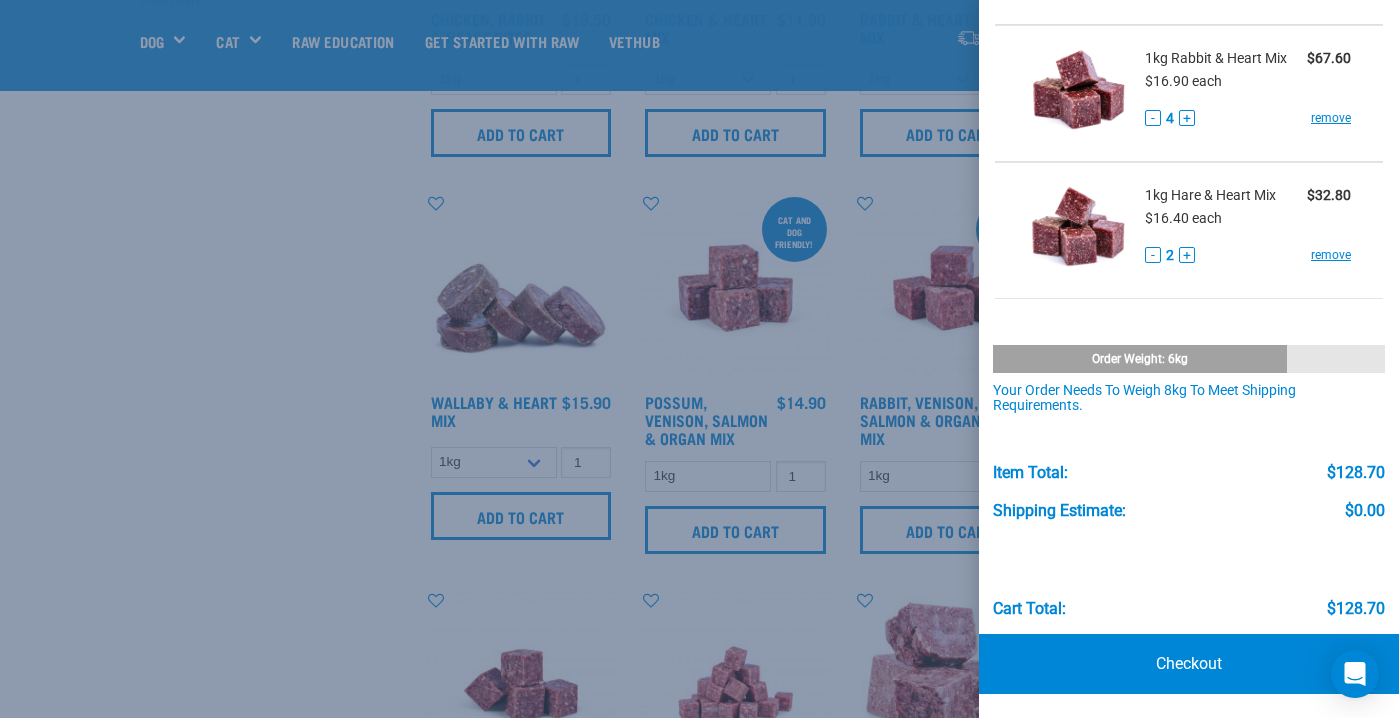 scroll, scrollTop: 376, scrollLeft: 0, axis: vertical 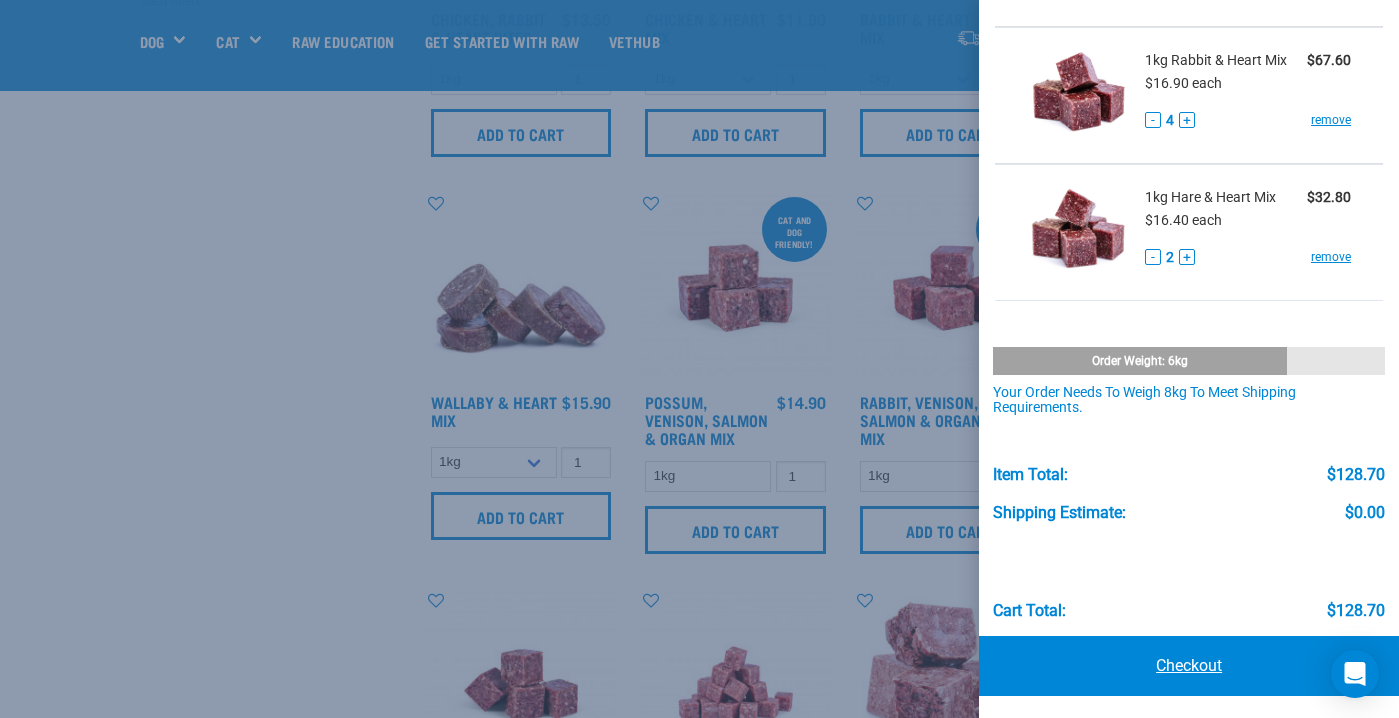 click on "Checkout" at bounding box center (1189, 666) 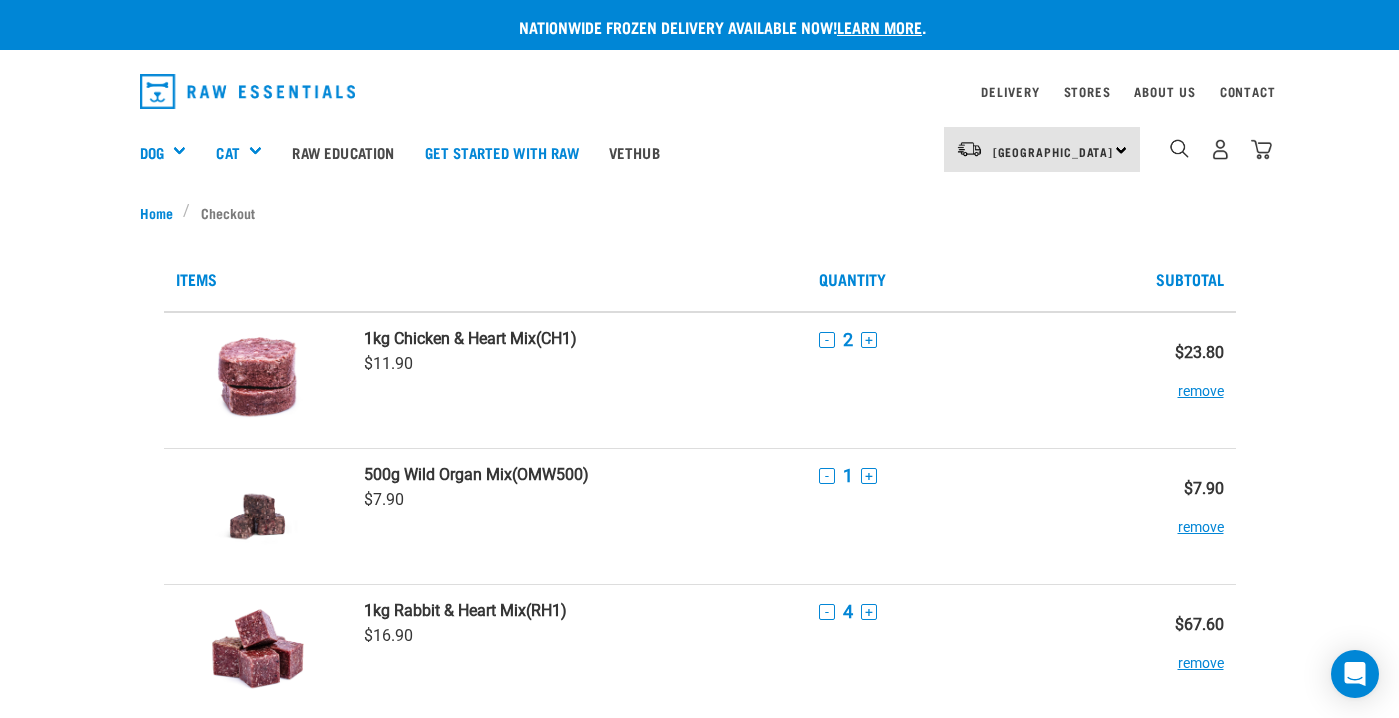 scroll, scrollTop: 0, scrollLeft: 0, axis: both 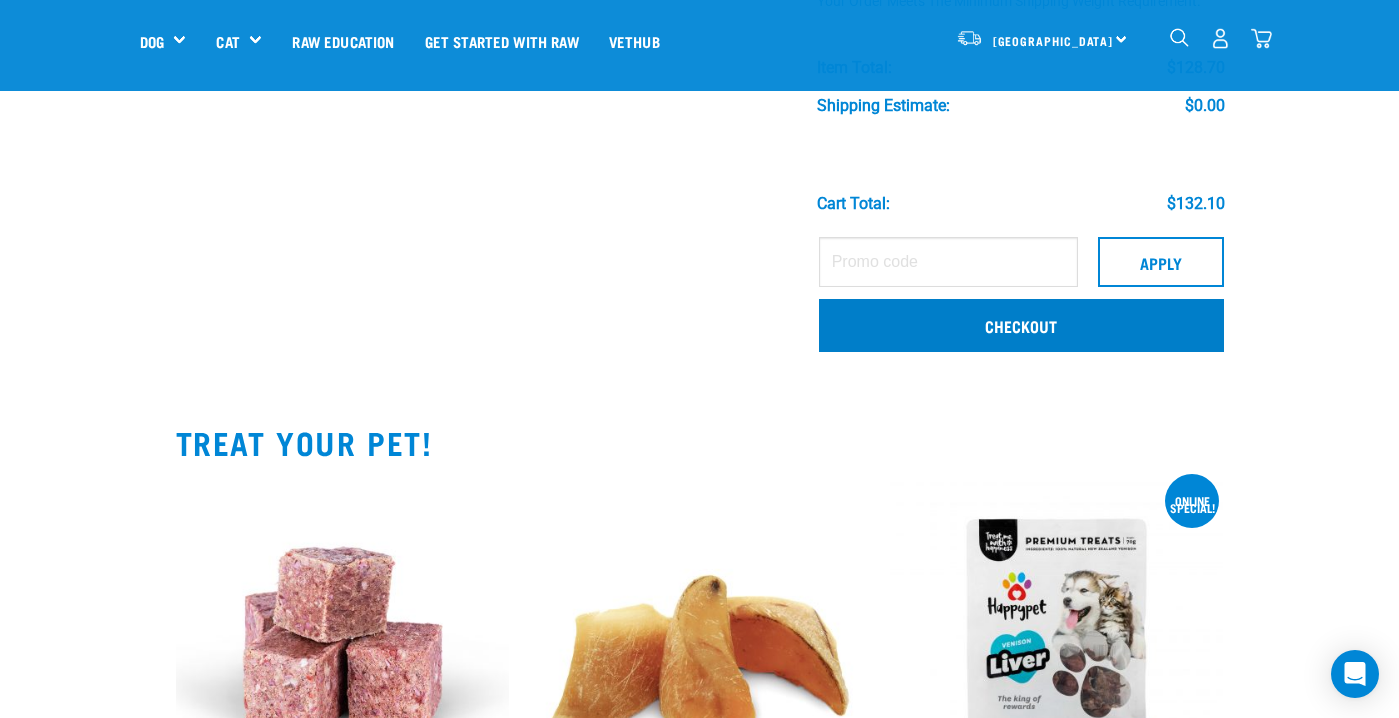 click on "Checkout" at bounding box center (1021, 325) 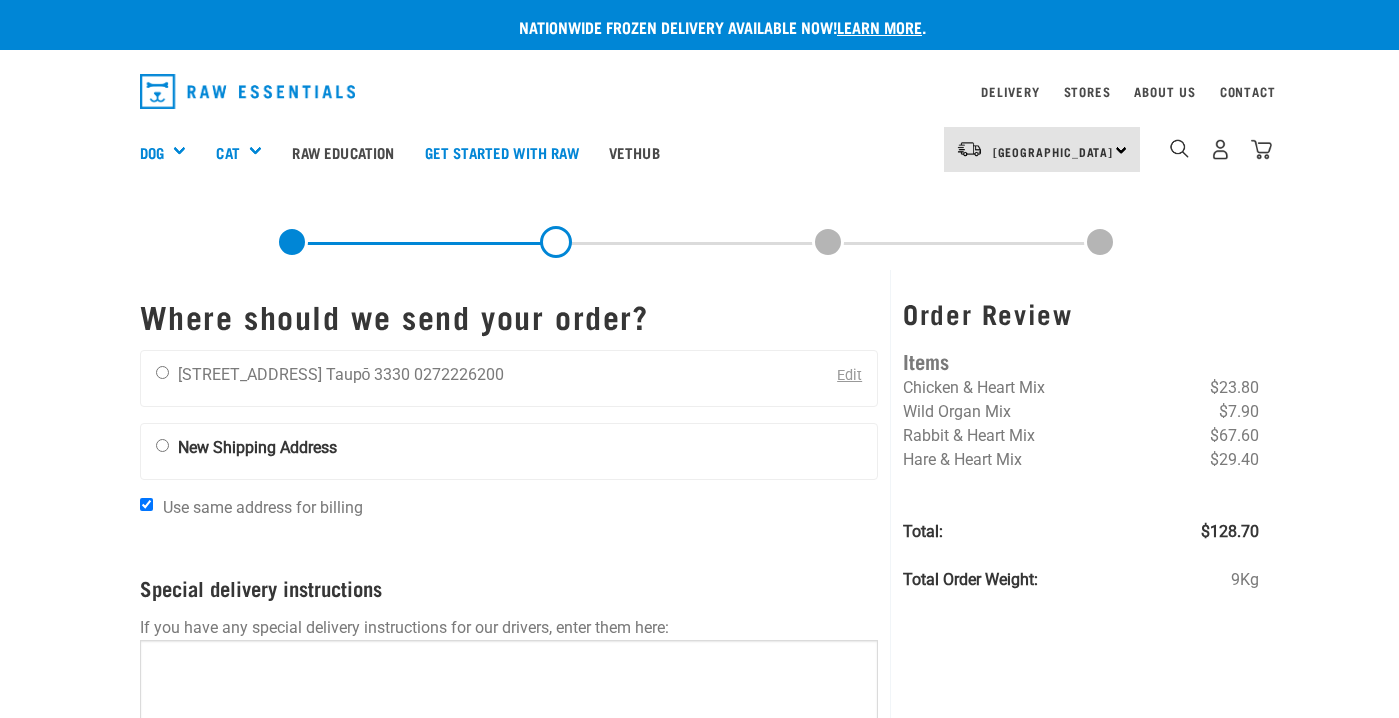 scroll, scrollTop: 0, scrollLeft: 0, axis: both 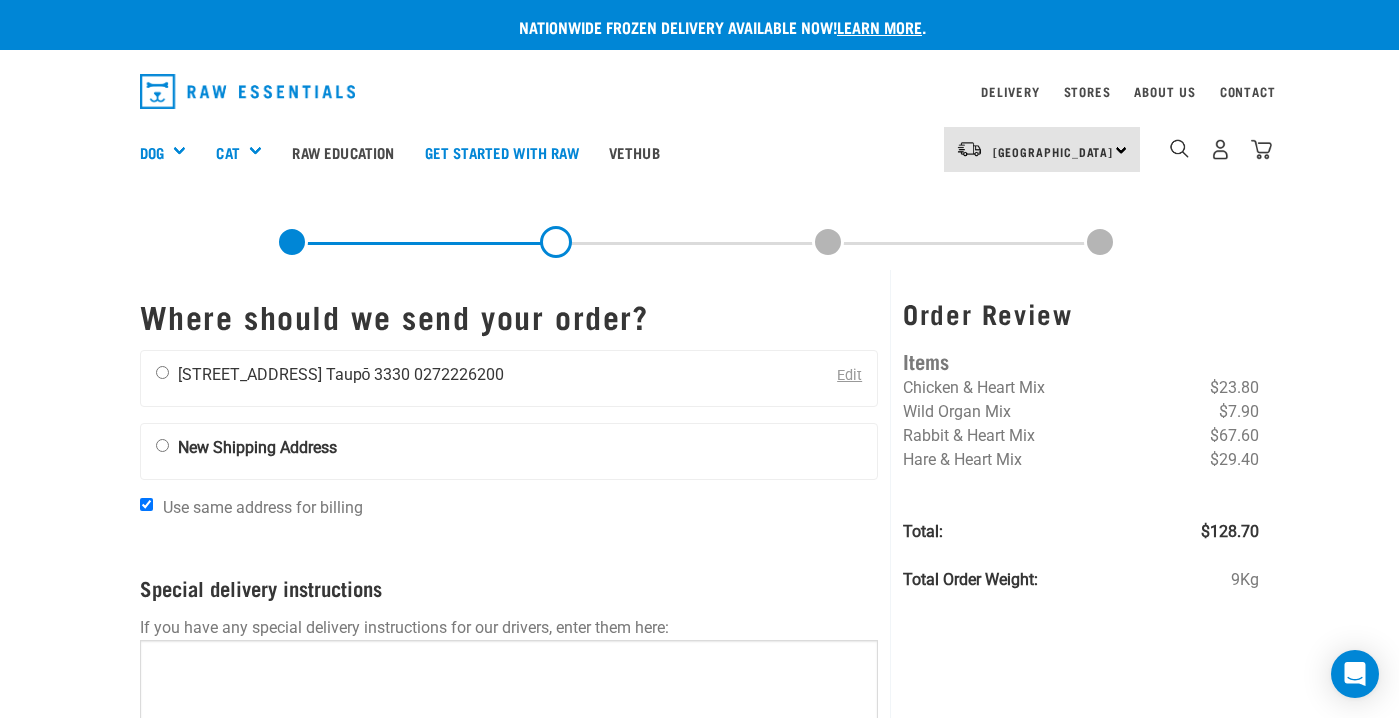 click at bounding box center [162, 372] 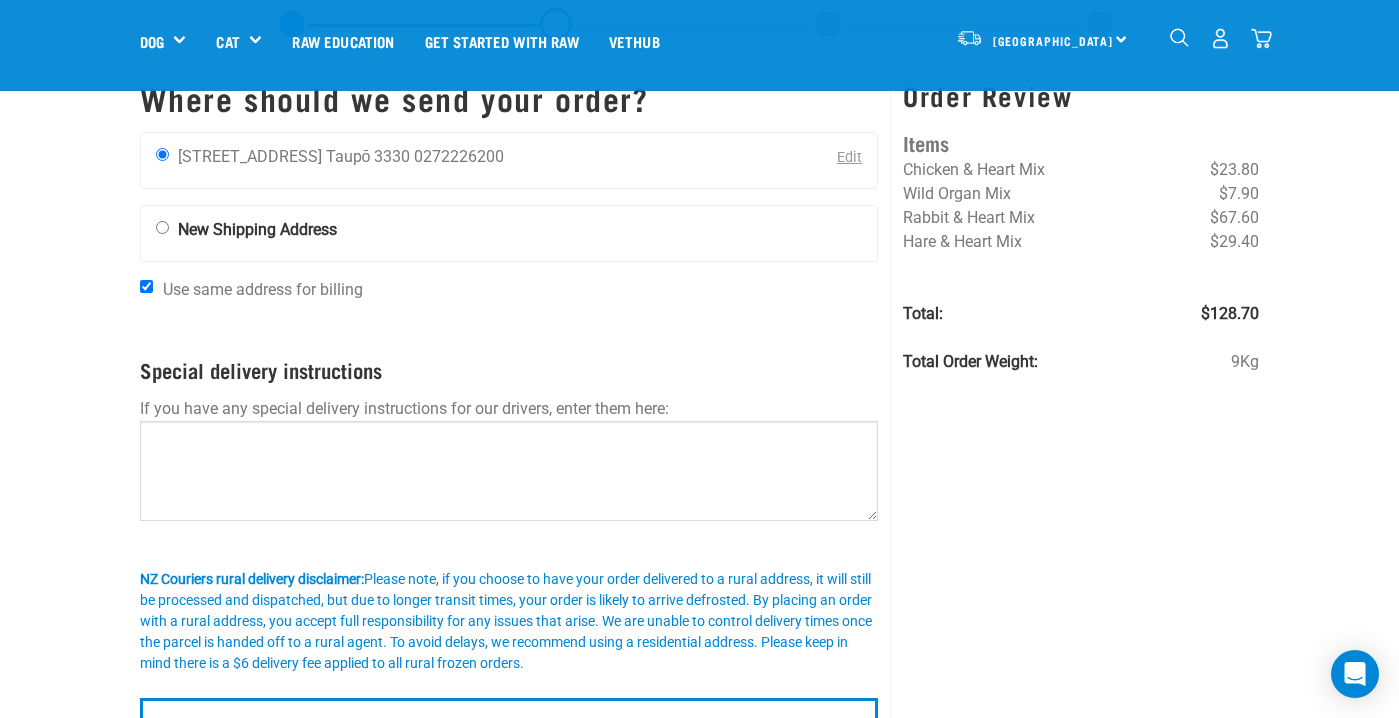 scroll, scrollTop: 77, scrollLeft: 0, axis: vertical 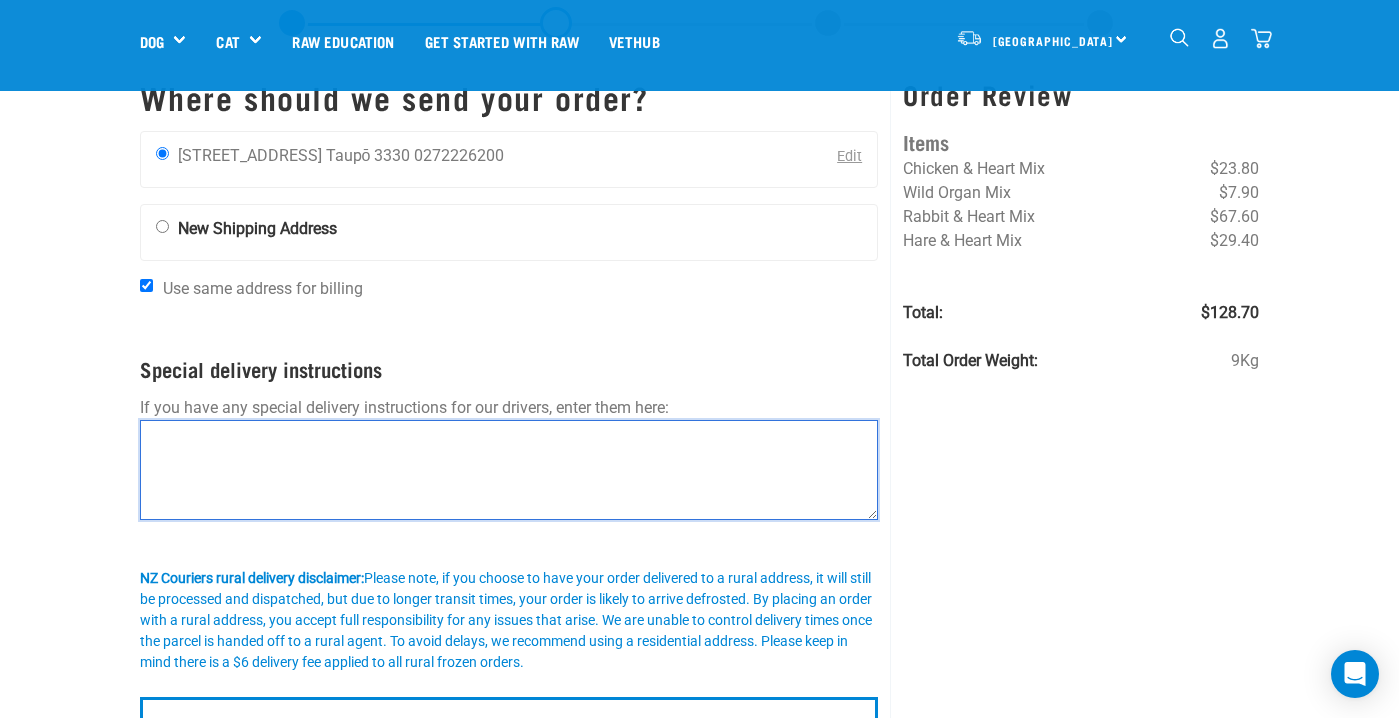 click at bounding box center (509, 470) 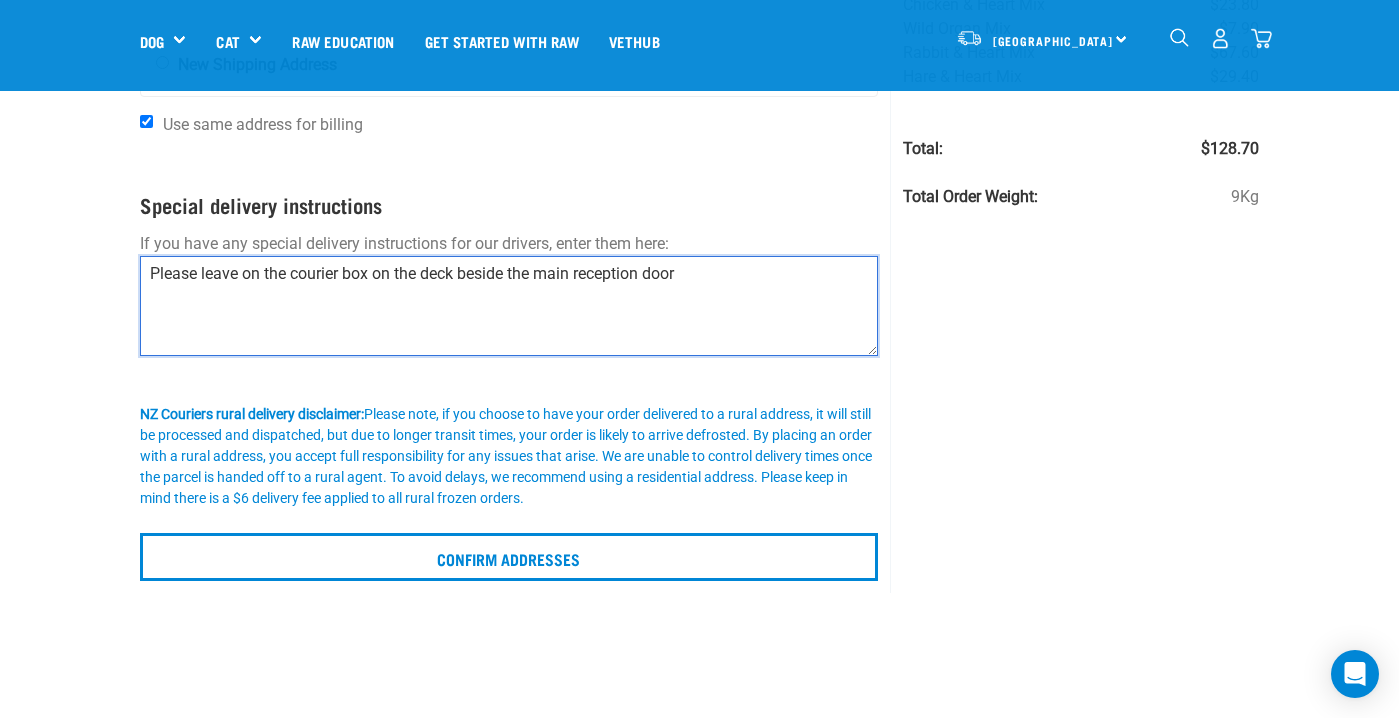 scroll, scrollTop: 247, scrollLeft: 0, axis: vertical 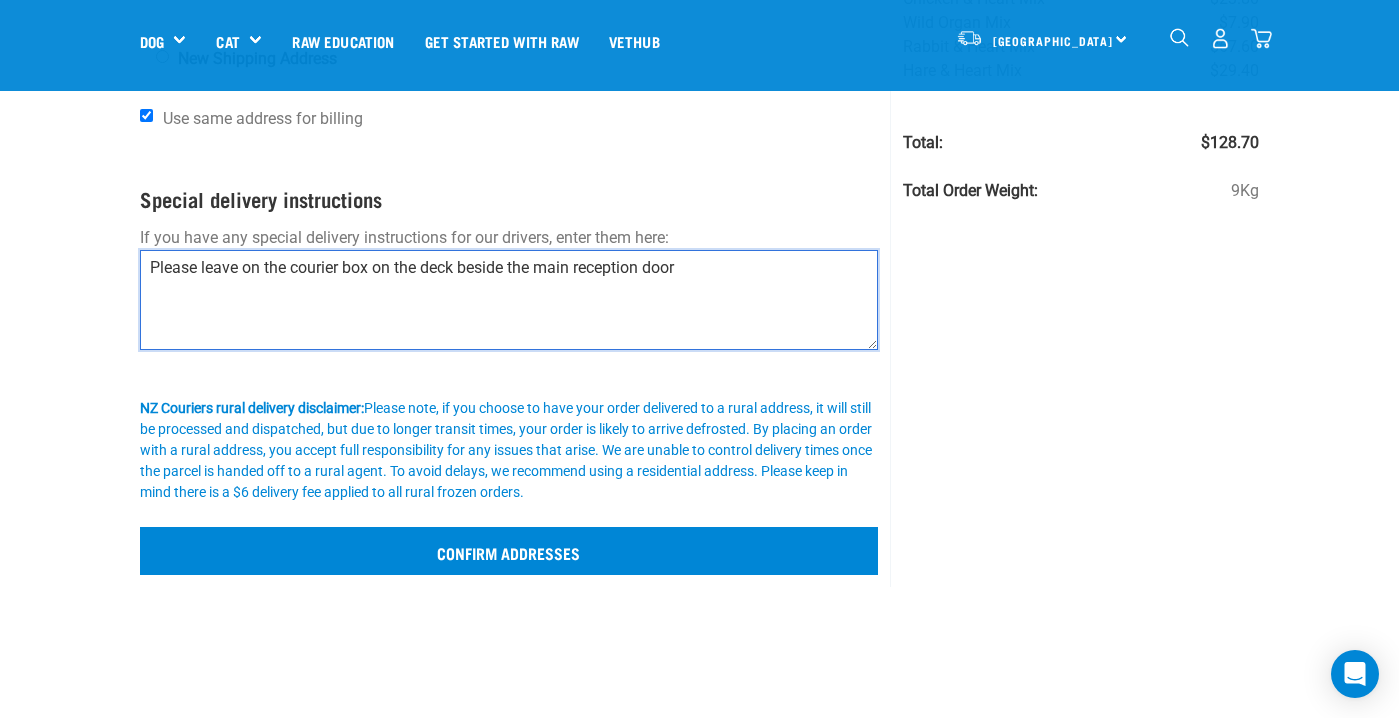 type on "Please leave on the courier box on the deck beside the main reception door" 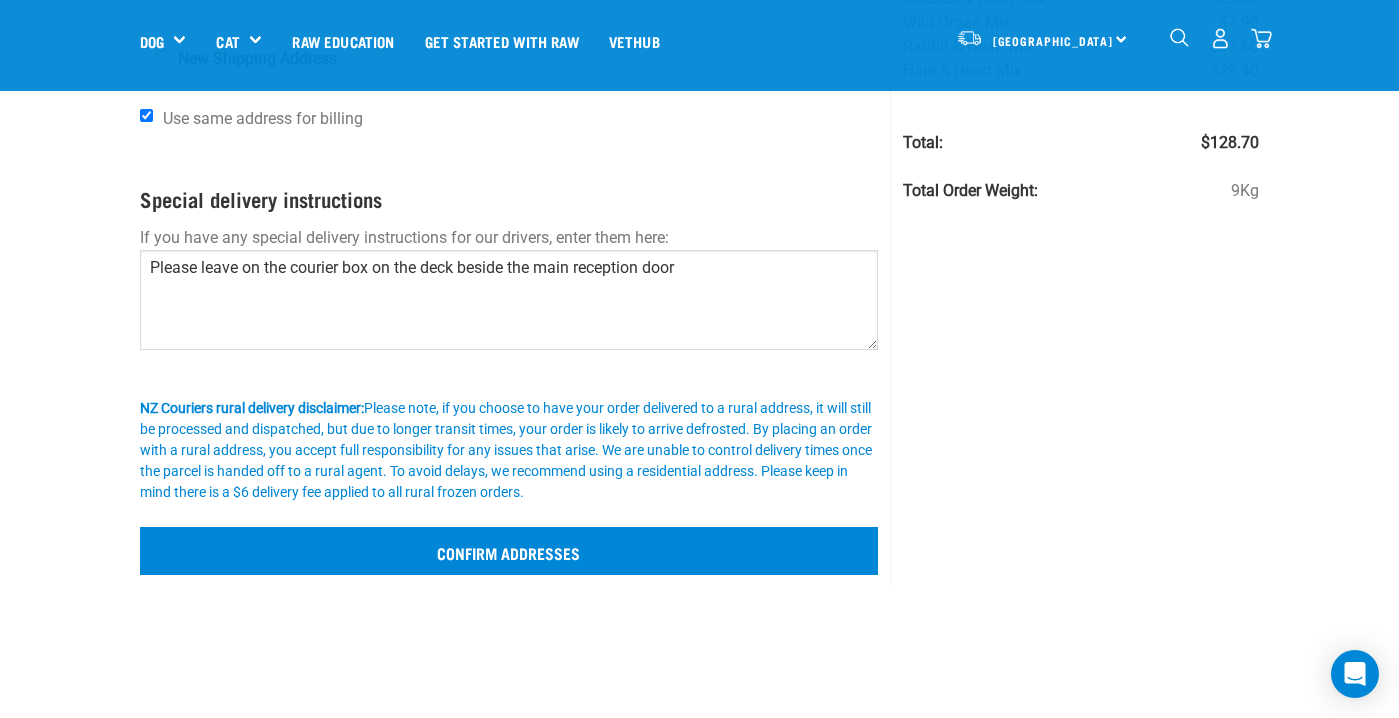 click on "Confirm addresses" at bounding box center (509, 551) 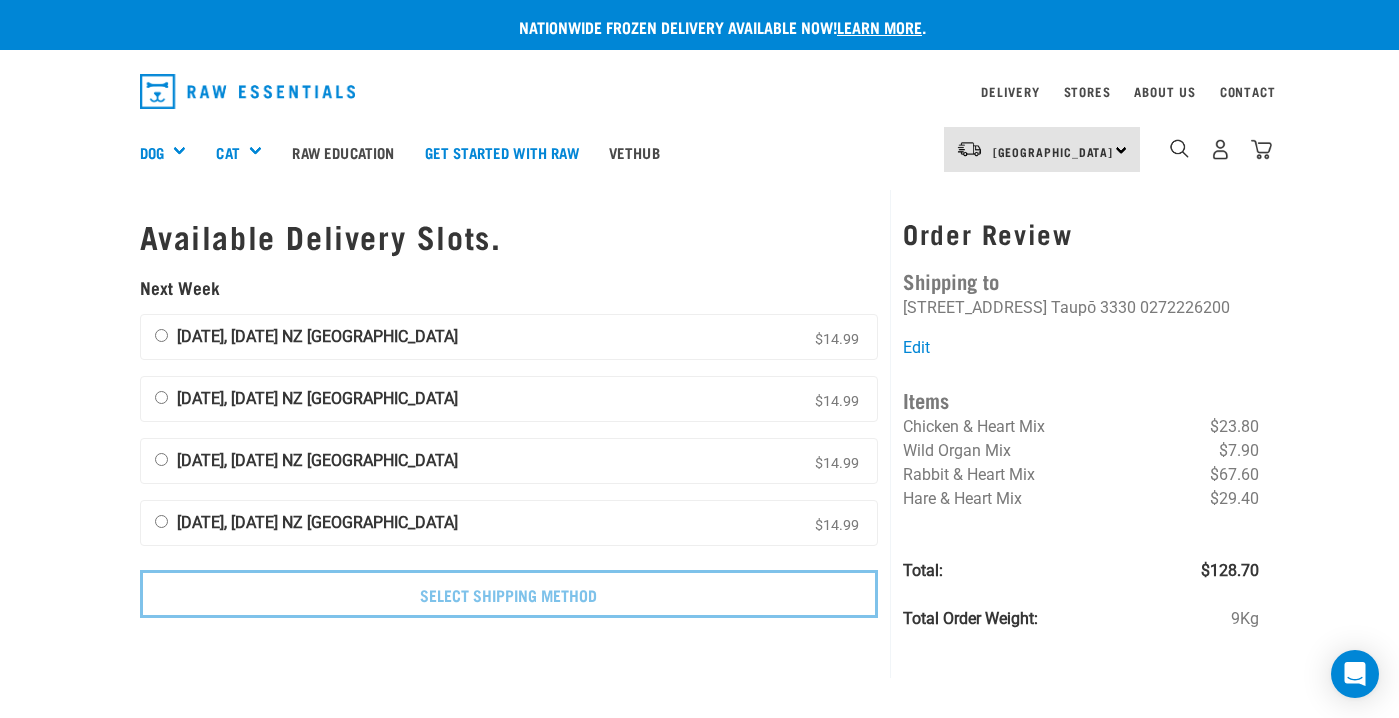 scroll, scrollTop: 0, scrollLeft: 0, axis: both 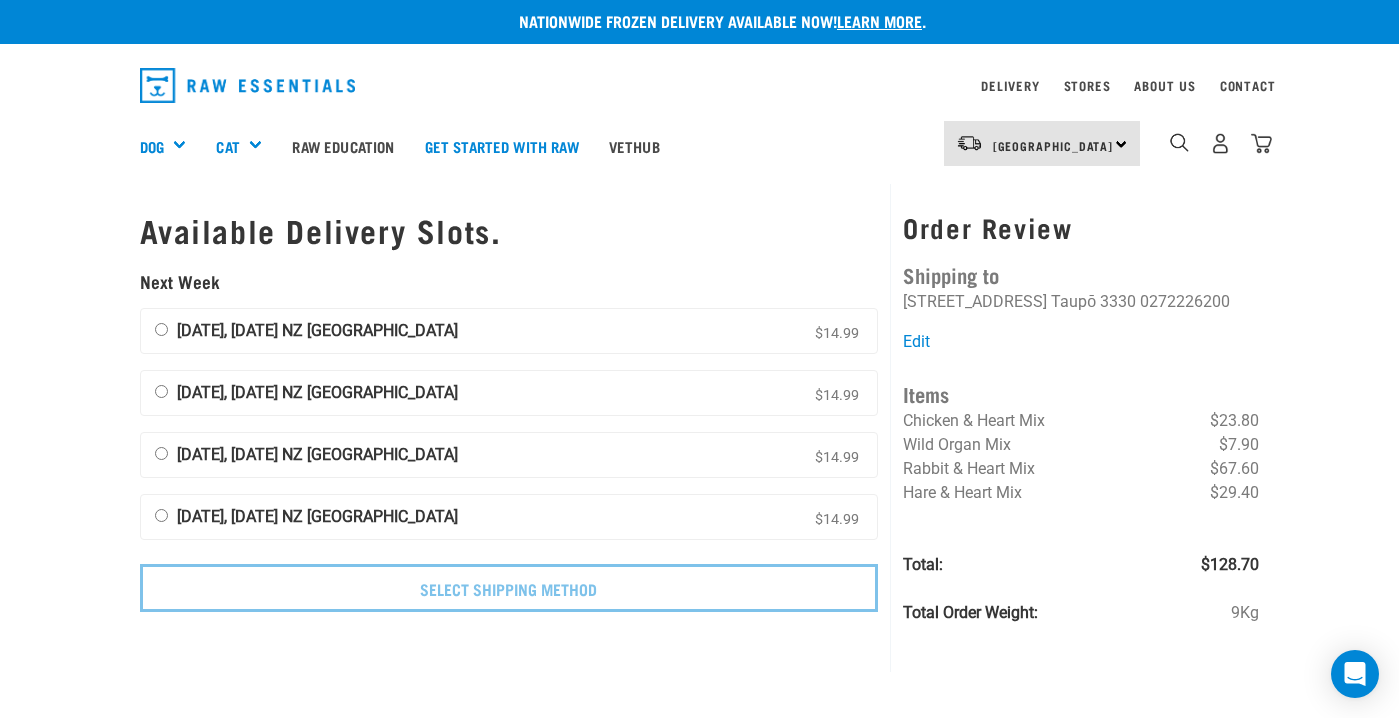 click on "[DATE], [DATE] NZ [GEOGRAPHIC_DATA]
$14.99" at bounding box center (161, 329) 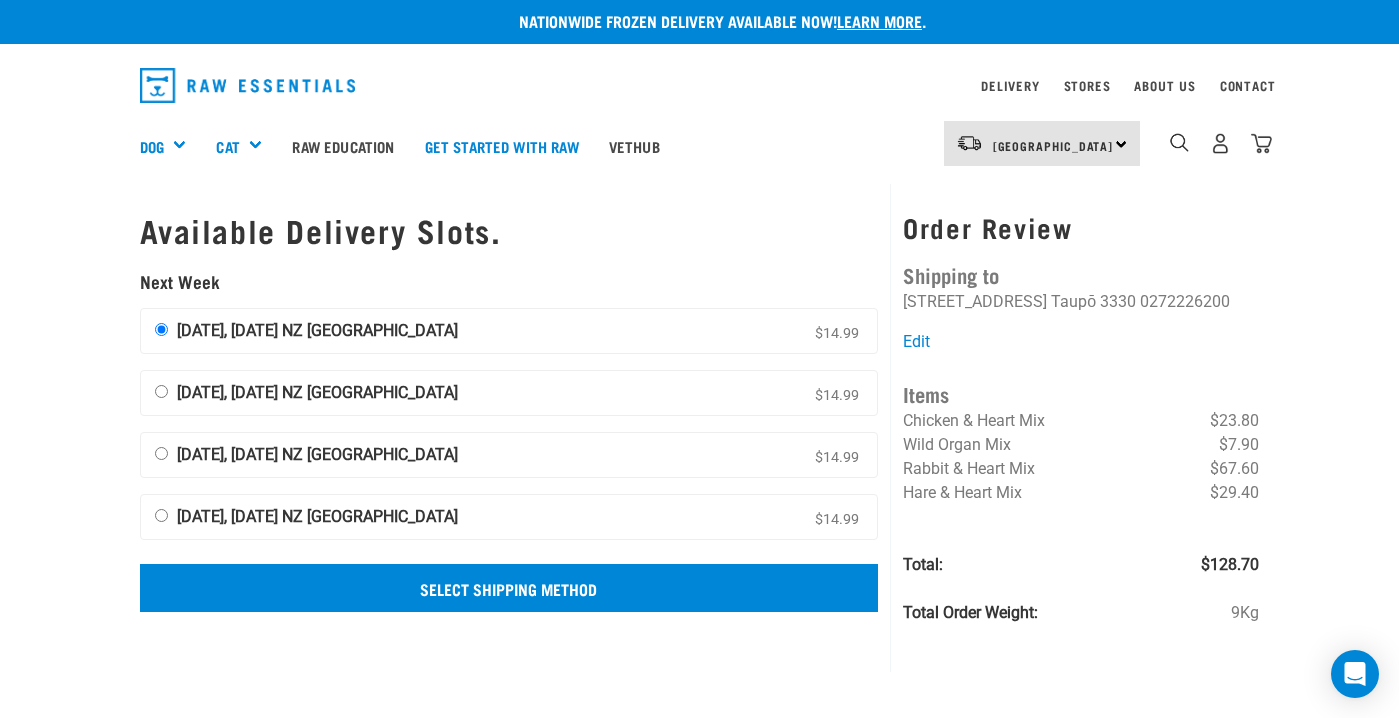 click on "Select Shipping Method" at bounding box center (509, 588) 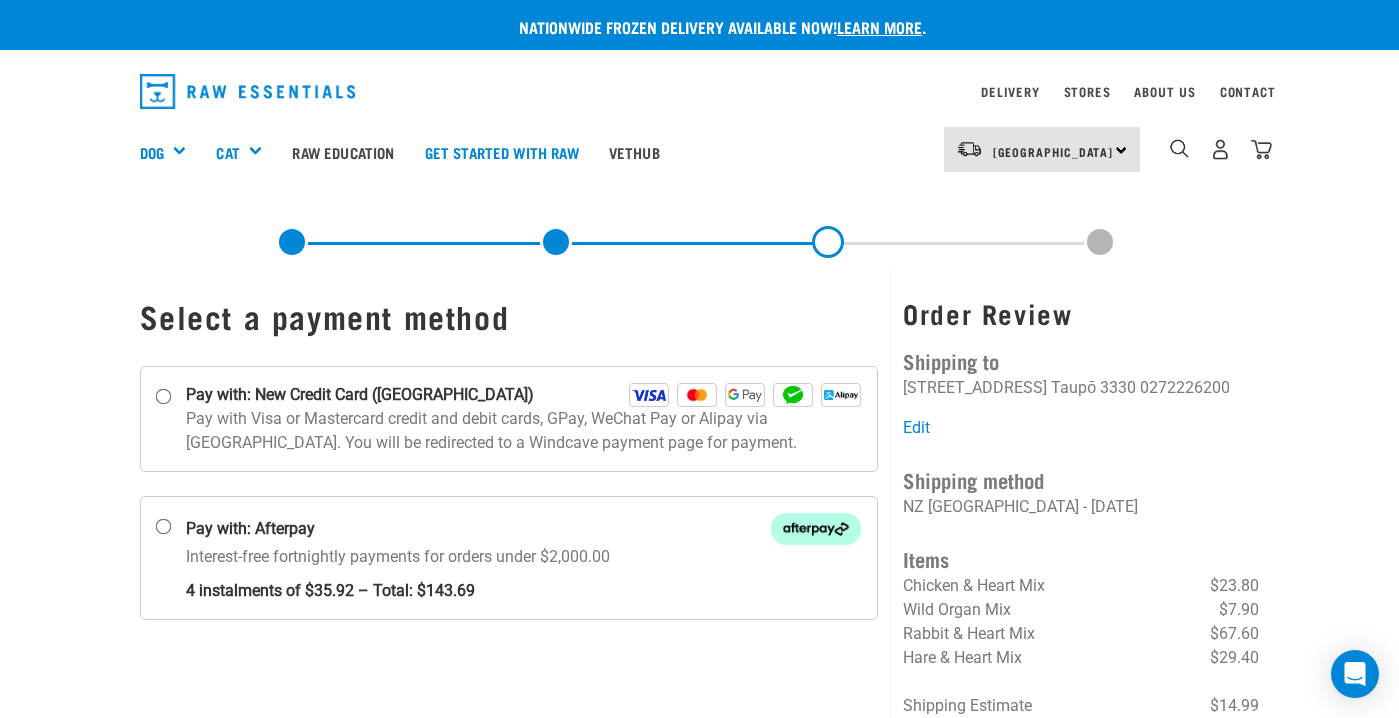 scroll, scrollTop: 0, scrollLeft: 0, axis: both 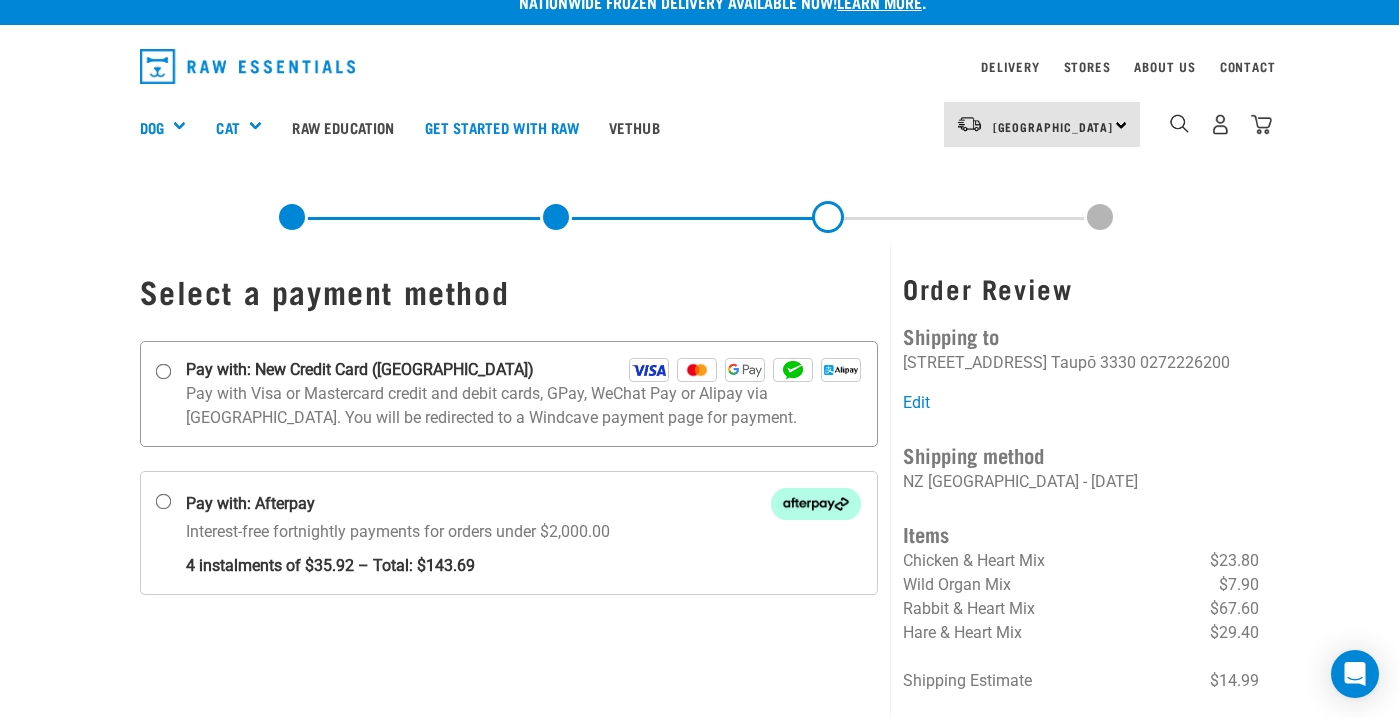 click on "Pay with: New Credit Card ([GEOGRAPHIC_DATA])" at bounding box center (163, 371) 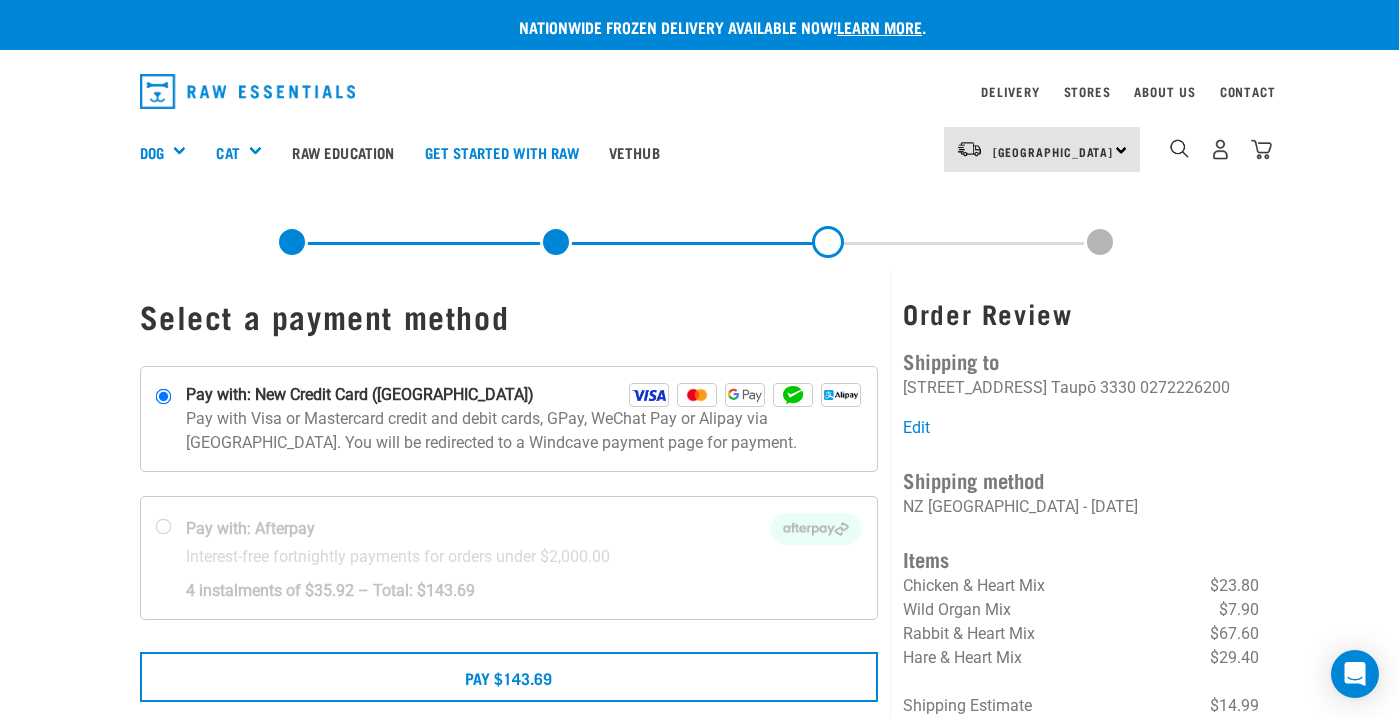 scroll, scrollTop: 0, scrollLeft: 0, axis: both 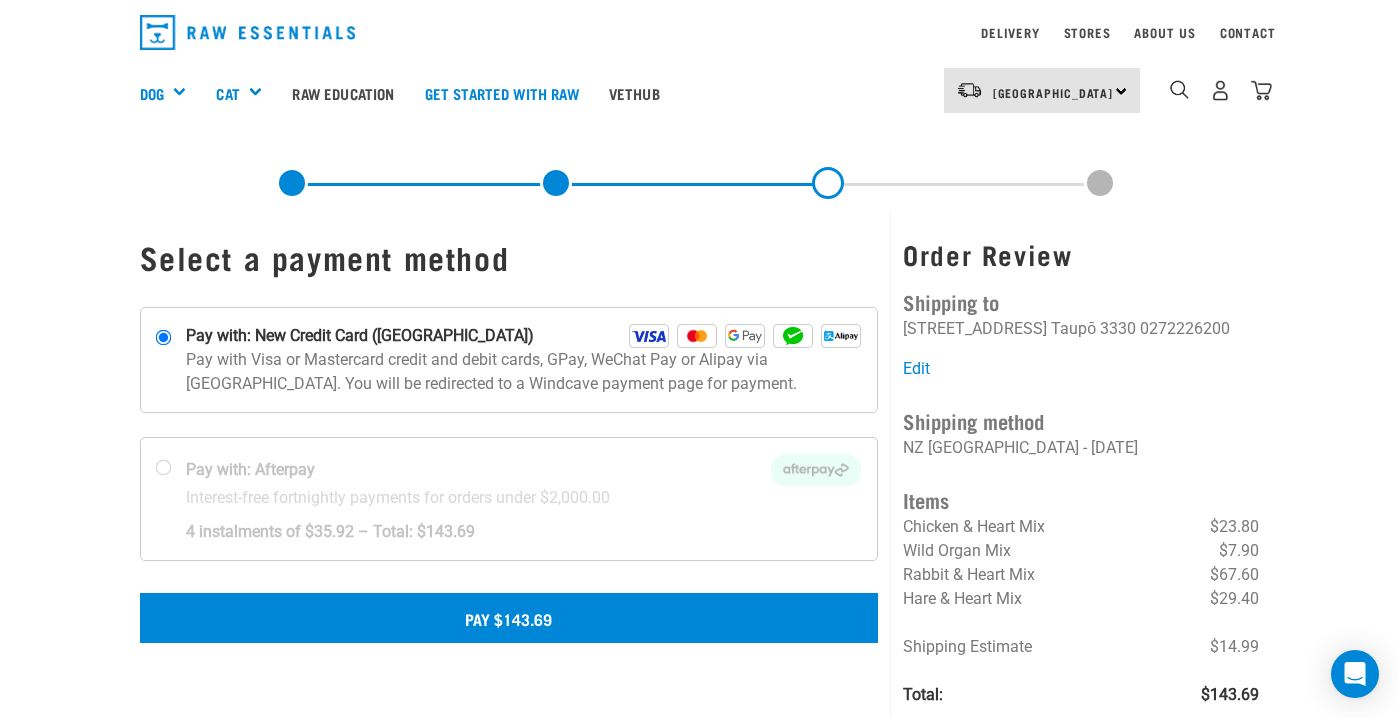 click on "Pay $143.69" at bounding box center (509, 618) 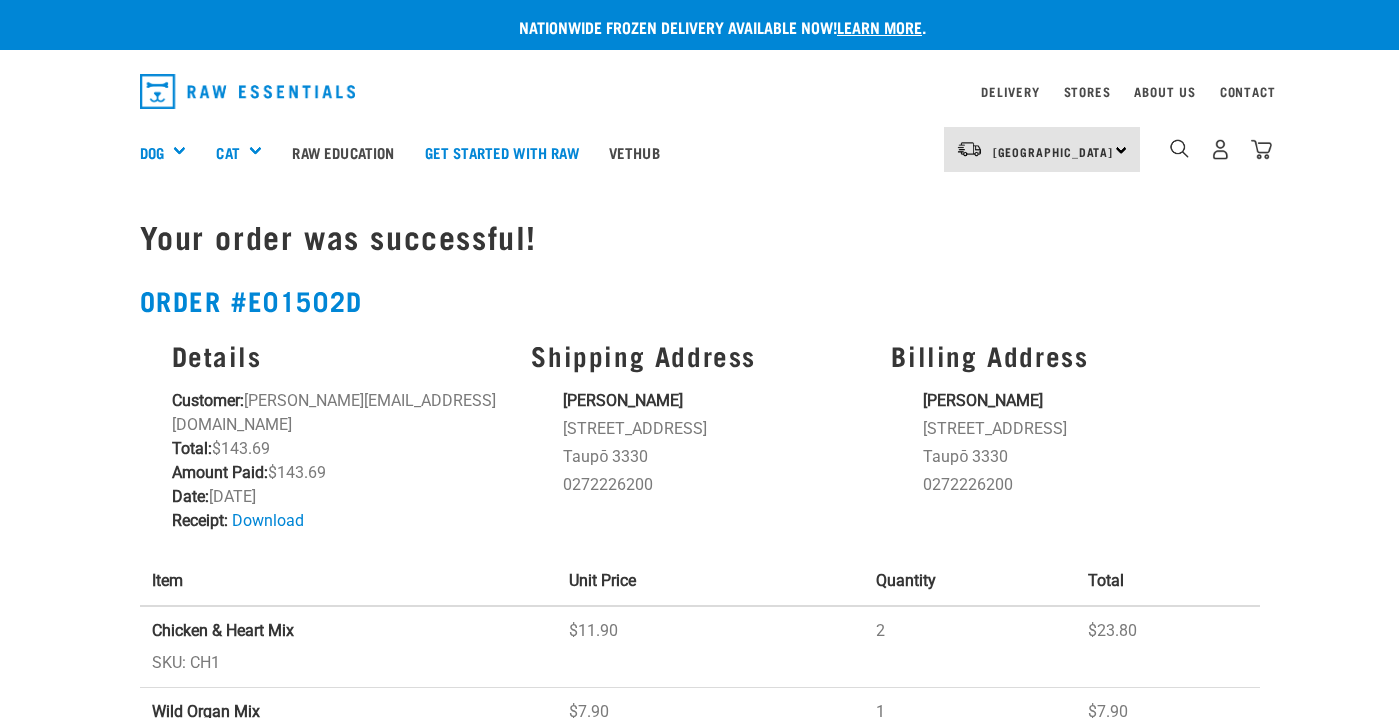 scroll, scrollTop: 0, scrollLeft: 0, axis: both 